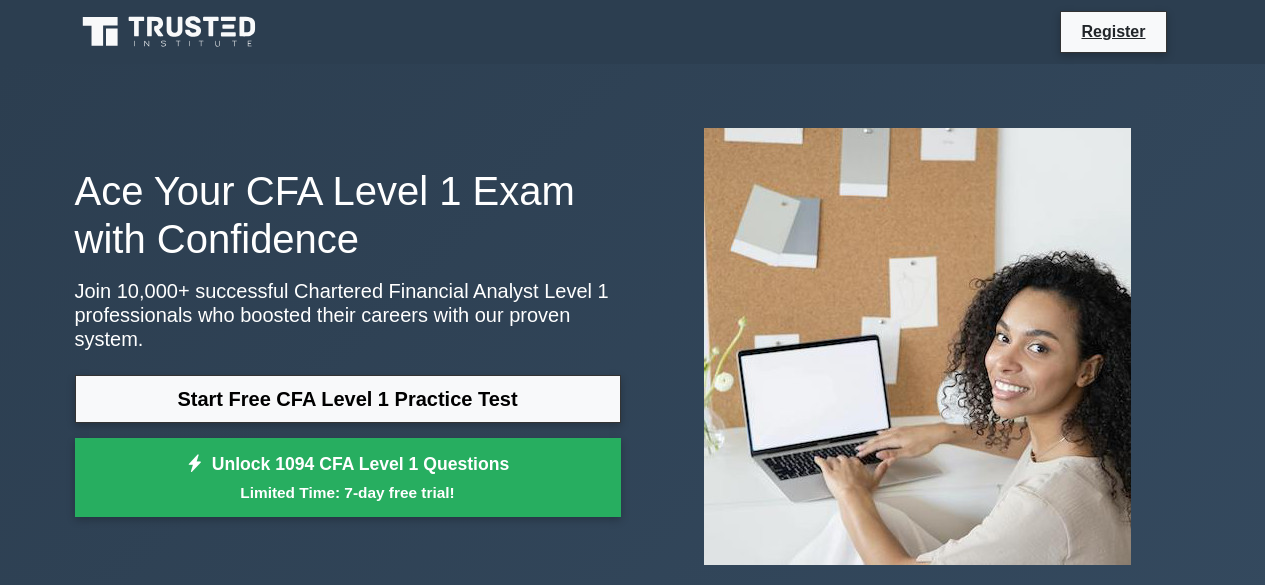 scroll, scrollTop: 0, scrollLeft: 0, axis: both 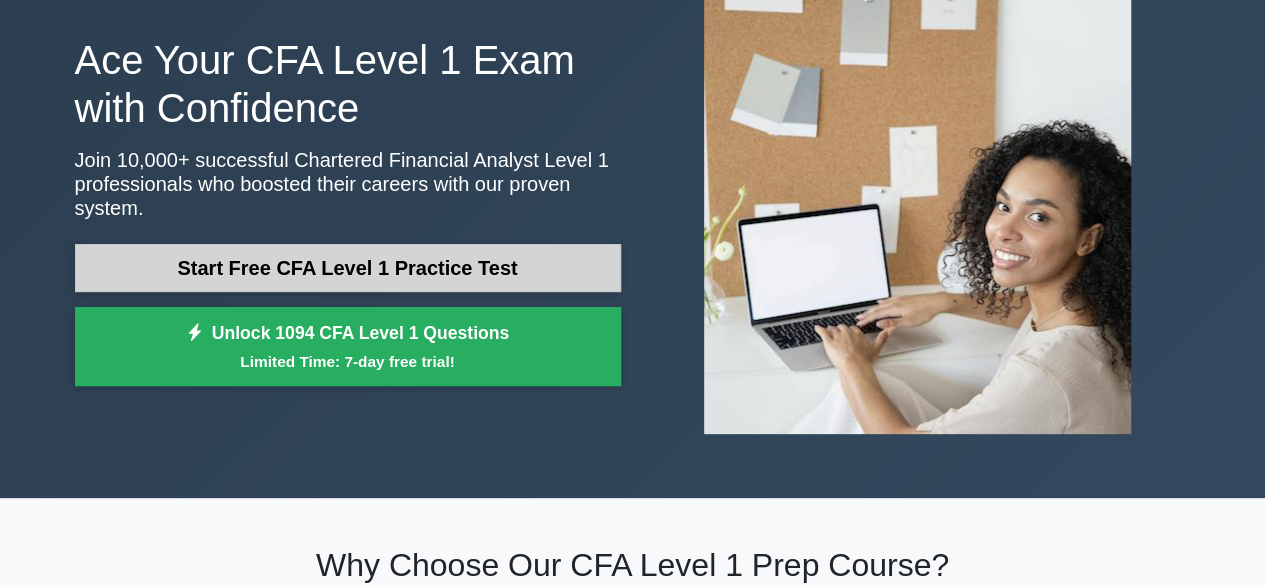 click on "Start Free CFA Level 1 Practice Test" at bounding box center [348, 268] 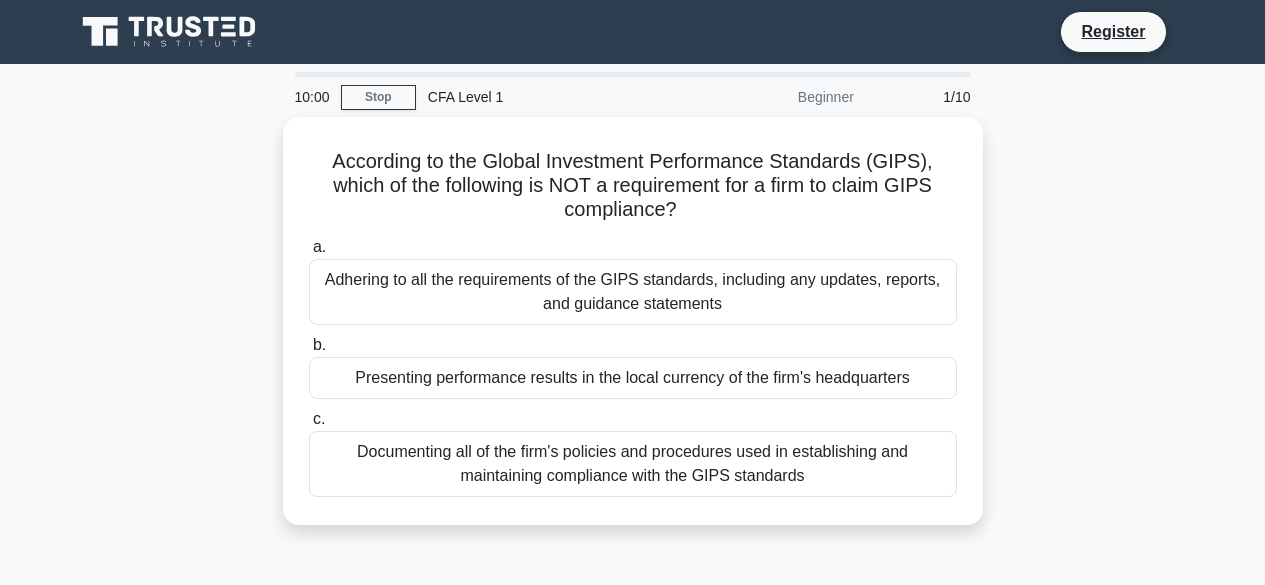 scroll, scrollTop: 0, scrollLeft: 0, axis: both 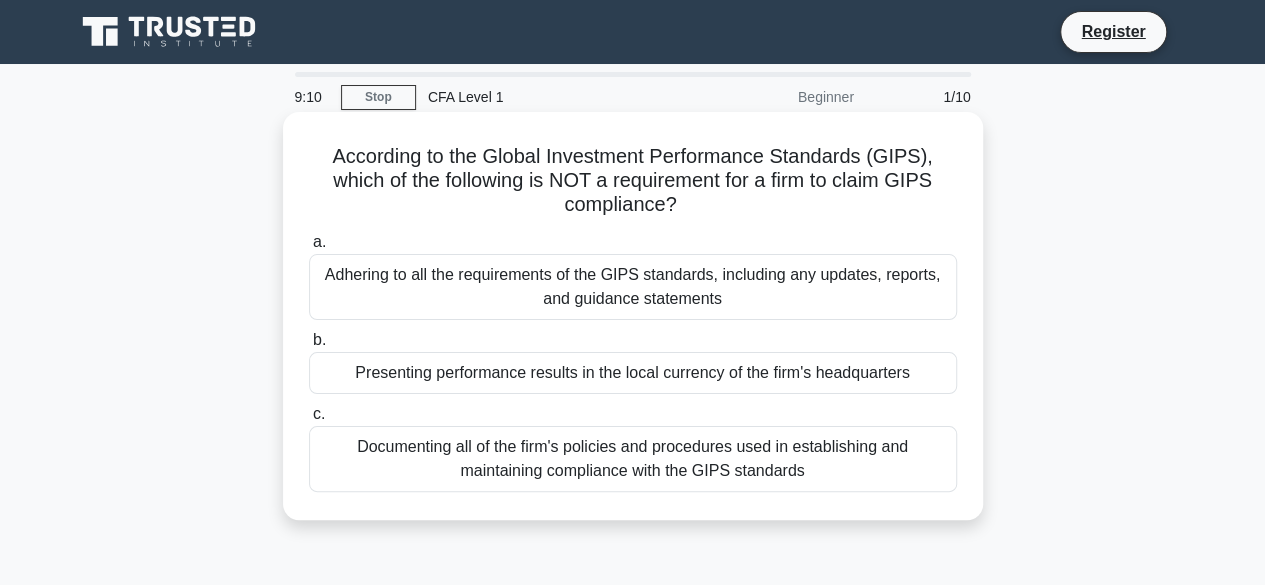 click on "Presenting performance results in the local currency of the firm's headquarters" at bounding box center (633, 373) 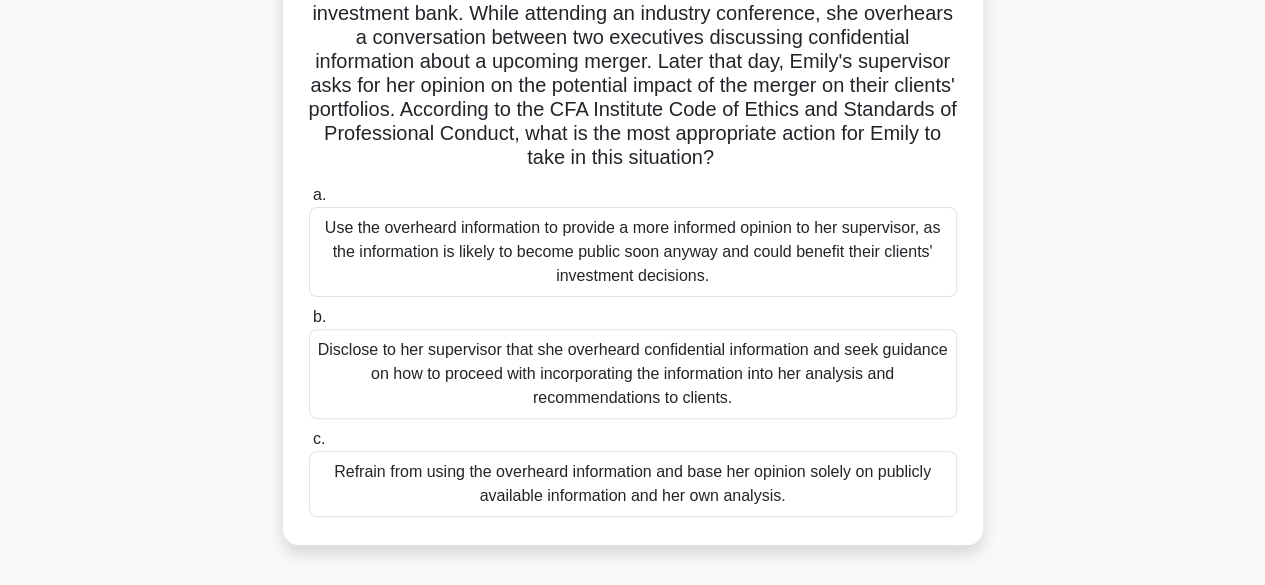 scroll, scrollTop: 168, scrollLeft: 0, axis: vertical 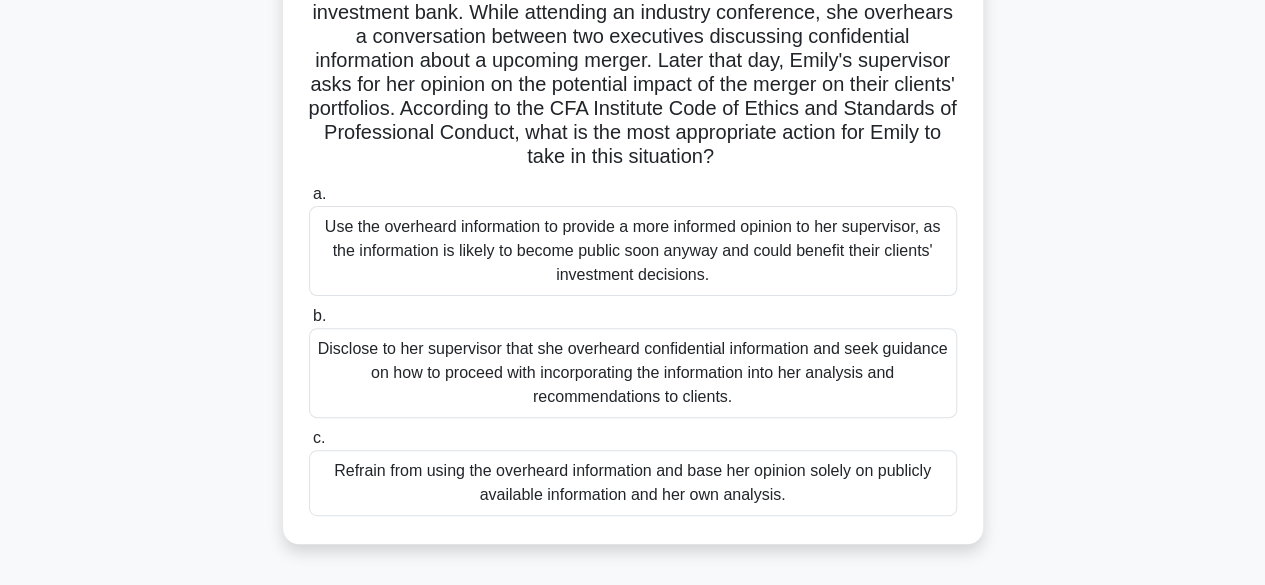 click on "Refrain from using the overheard information and base her opinion solely on publicly available information and her own analysis." at bounding box center [633, 483] 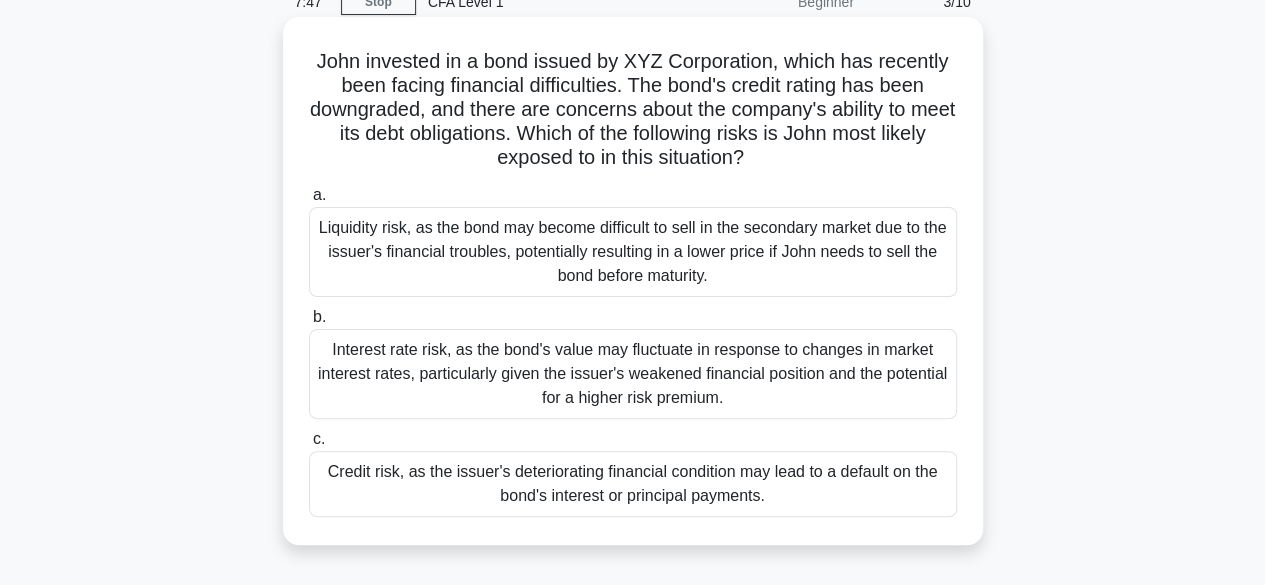 scroll, scrollTop: 96, scrollLeft: 0, axis: vertical 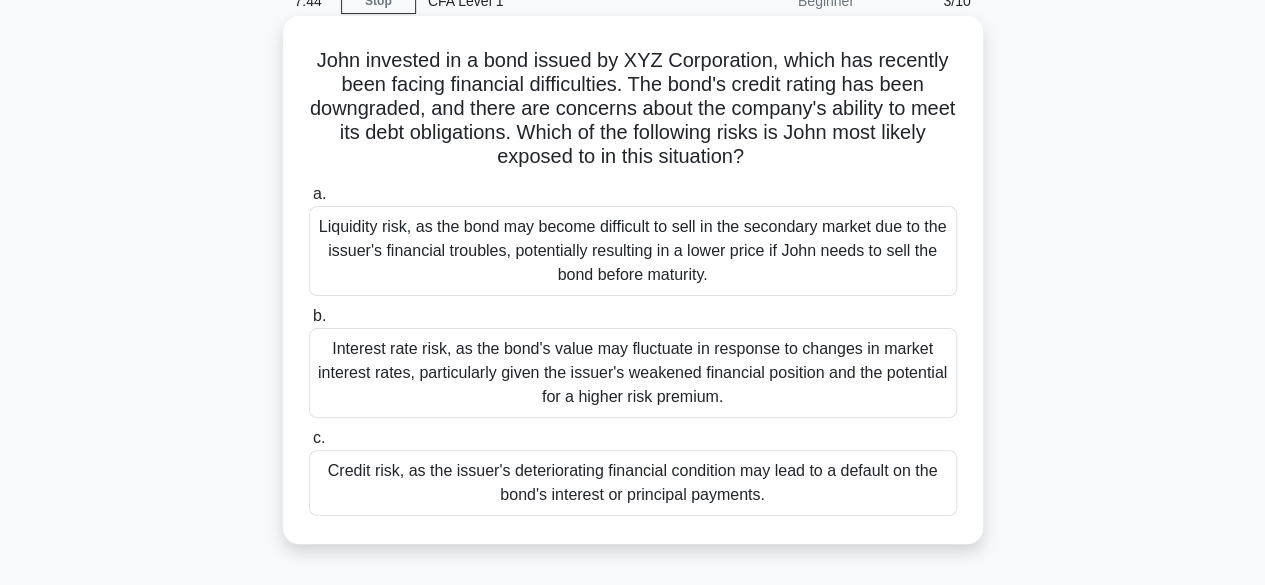 click on "Credit risk, as the issuer's deteriorating financial condition may lead to a default on the bond's interest or principal payments." at bounding box center [633, 483] 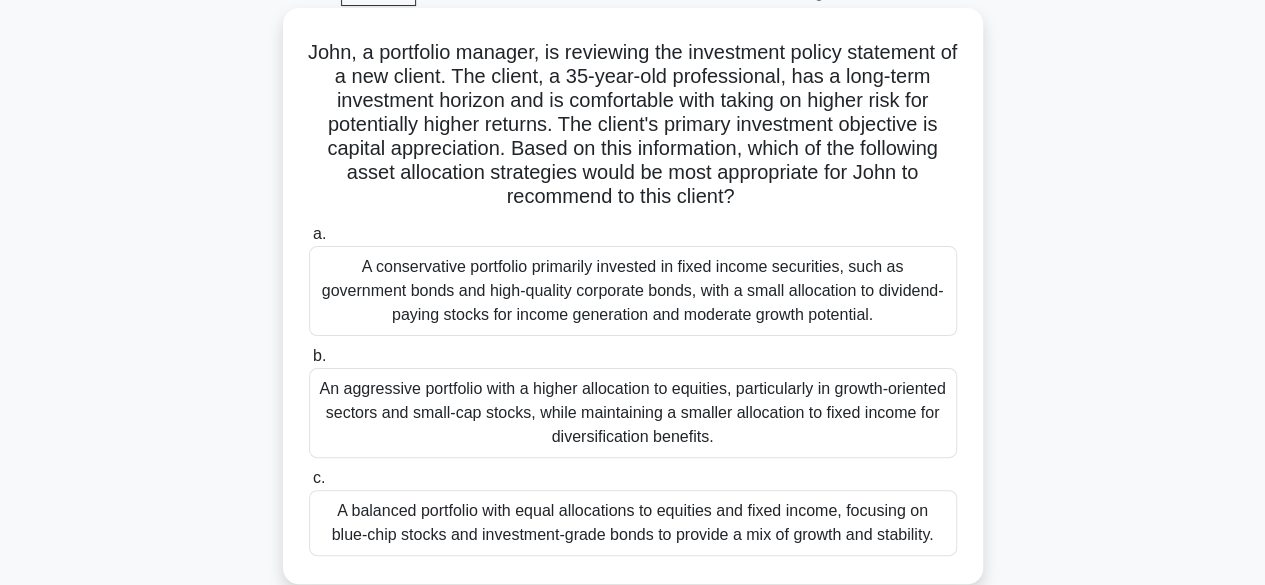 scroll, scrollTop: 102, scrollLeft: 0, axis: vertical 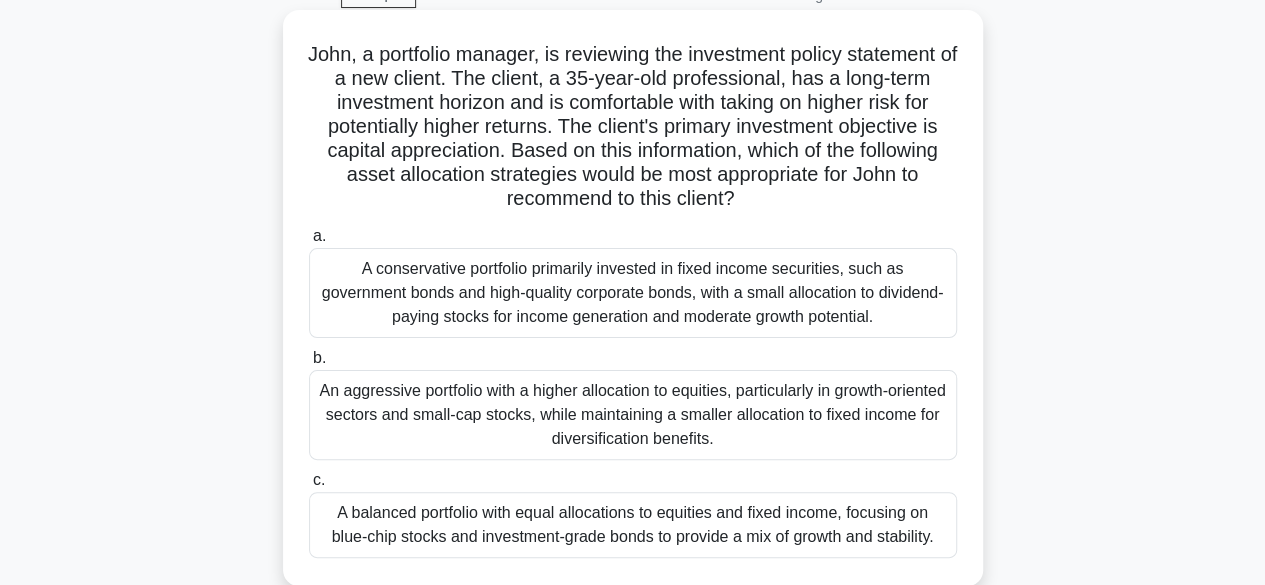click on "A balanced portfolio with equal allocations to equities and fixed income, focusing on blue-chip stocks and investment-grade bonds to provide a mix of growth and stability." at bounding box center (633, 525) 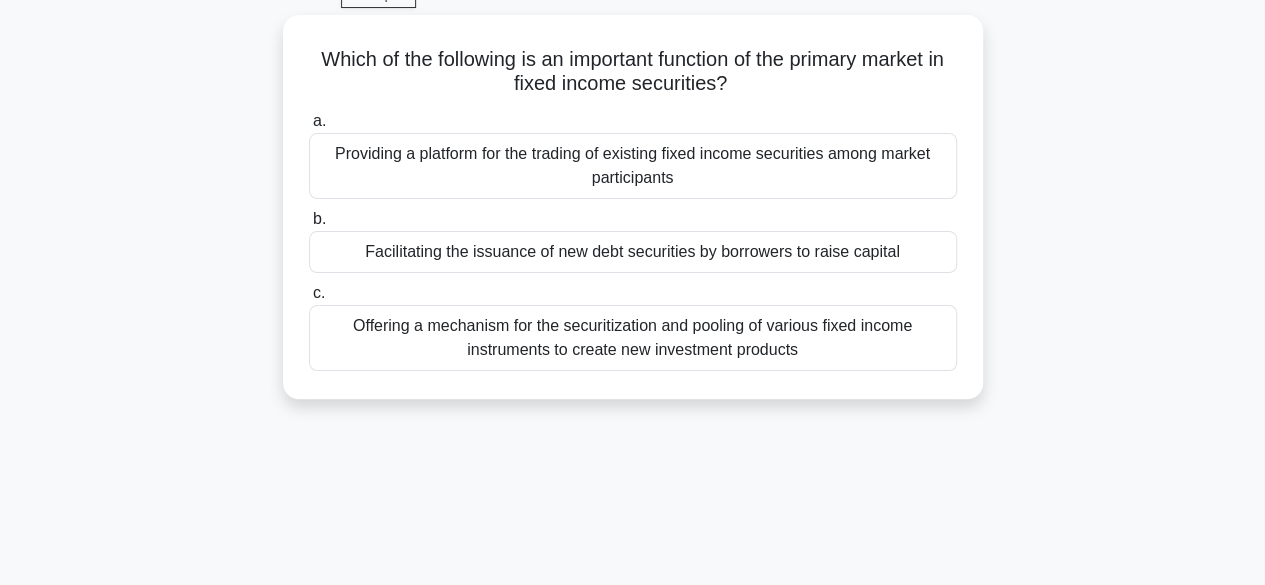 scroll, scrollTop: 0, scrollLeft: 0, axis: both 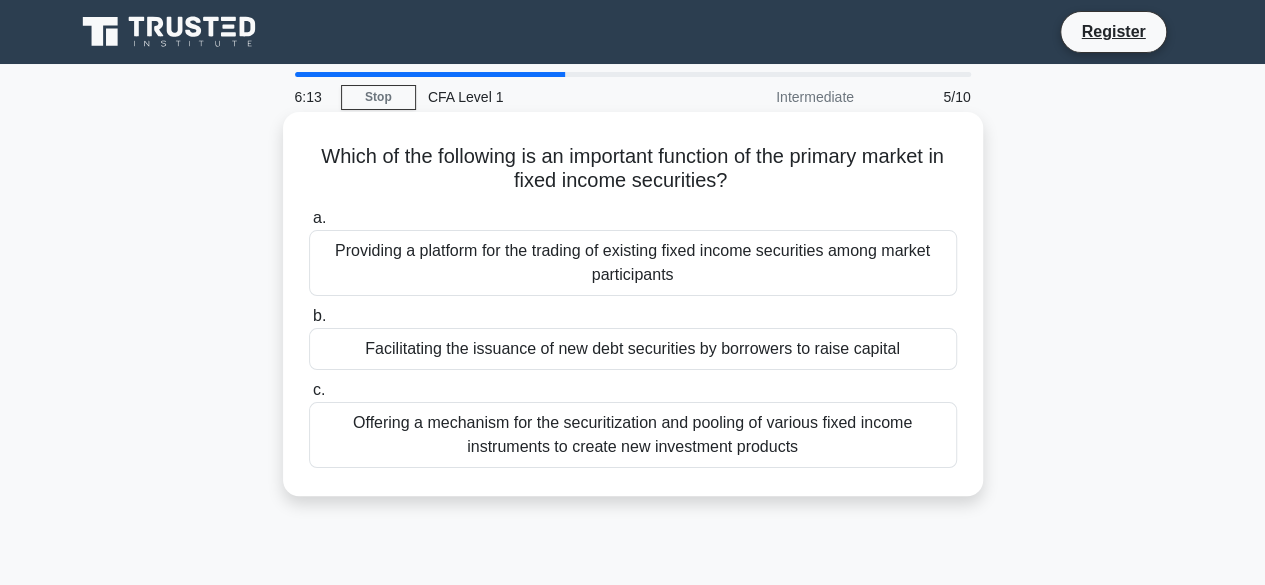 click on "Facilitating the issuance of new debt securities by borrowers to raise capital" at bounding box center (633, 349) 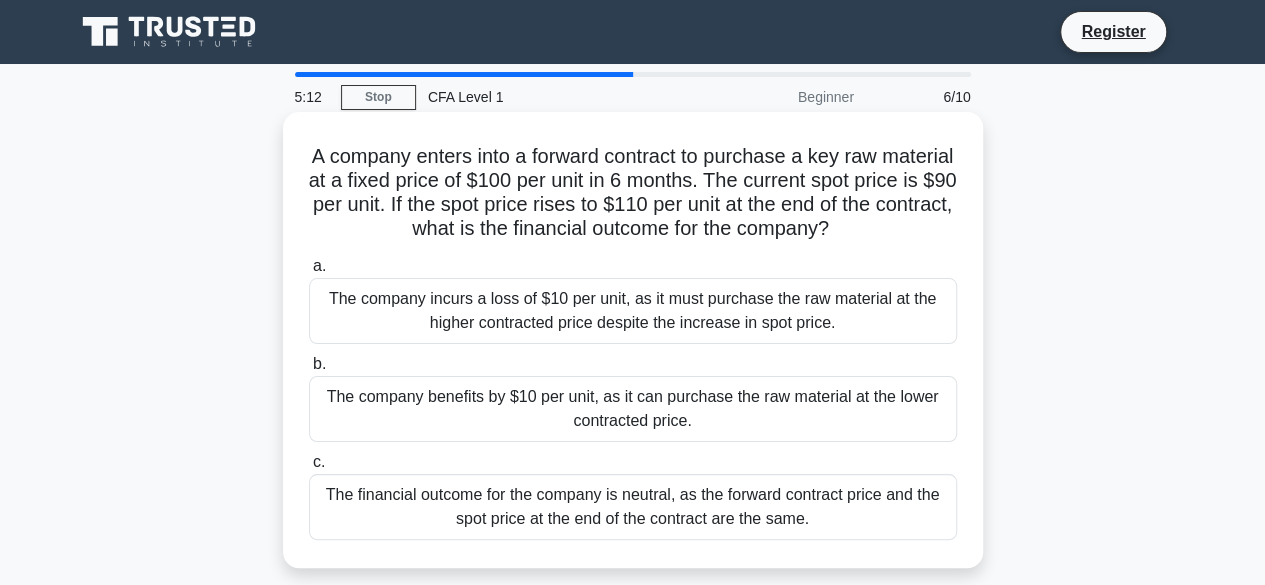 click on "The company benefits by $10 per unit, as it can purchase the raw material at the lower contracted price." at bounding box center (633, 409) 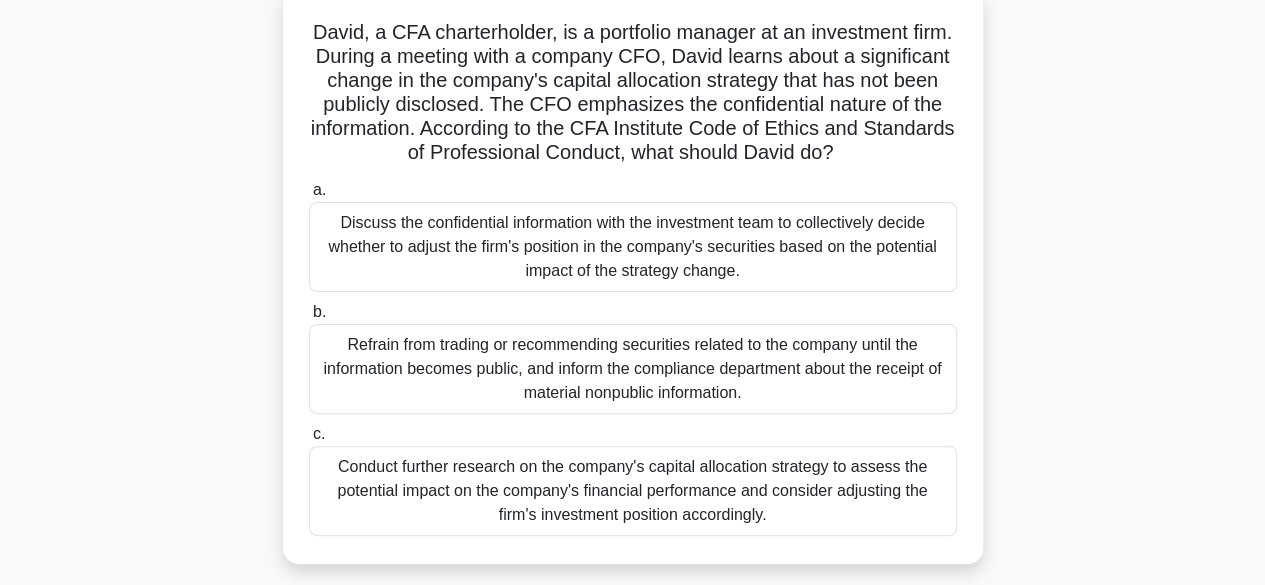 scroll, scrollTop: 123, scrollLeft: 0, axis: vertical 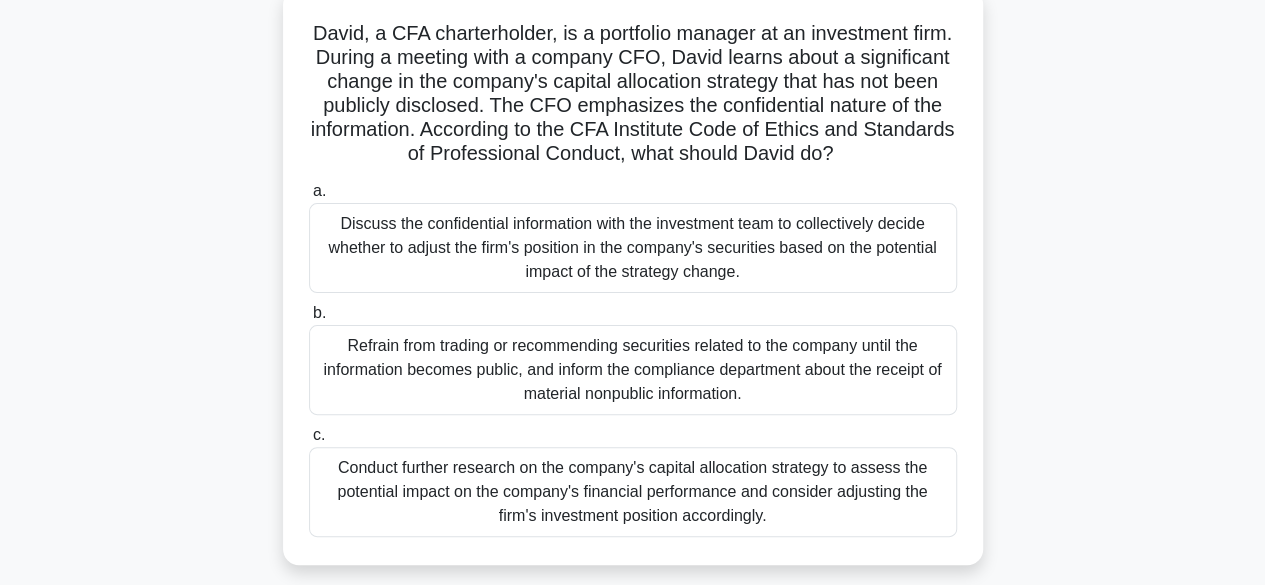 click on "Refrain from trading or recommending securities related to the company until the information becomes public, and inform the compliance department about the receipt of material nonpublic information." at bounding box center [633, 370] 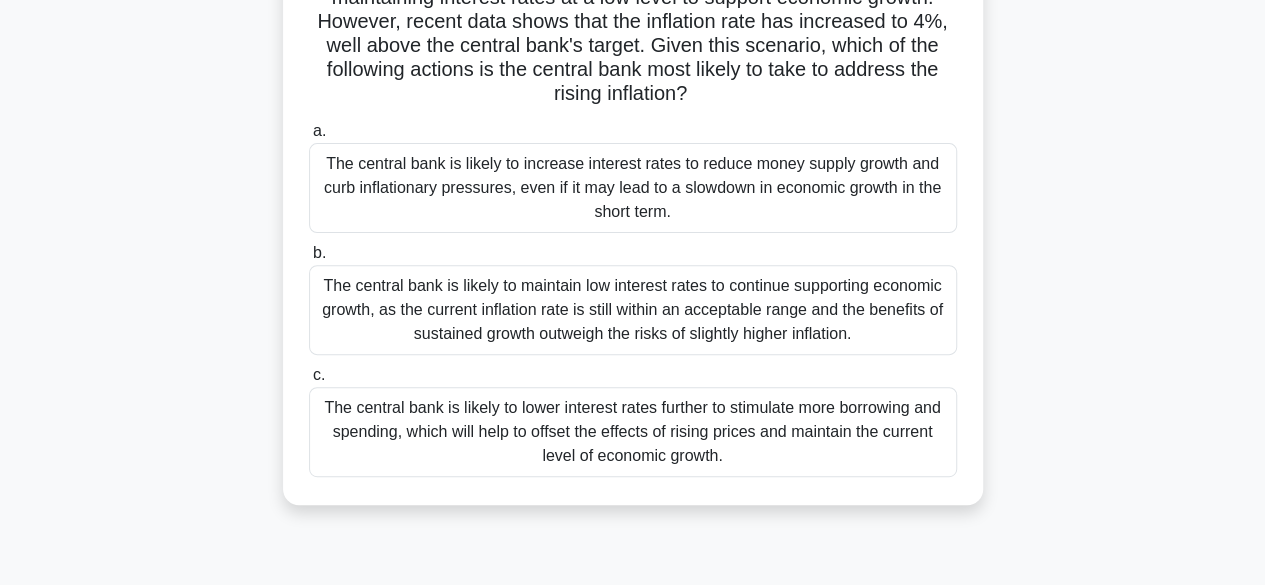scroll, scrollTop: 237, scrollLeft: 0, axis: vertical 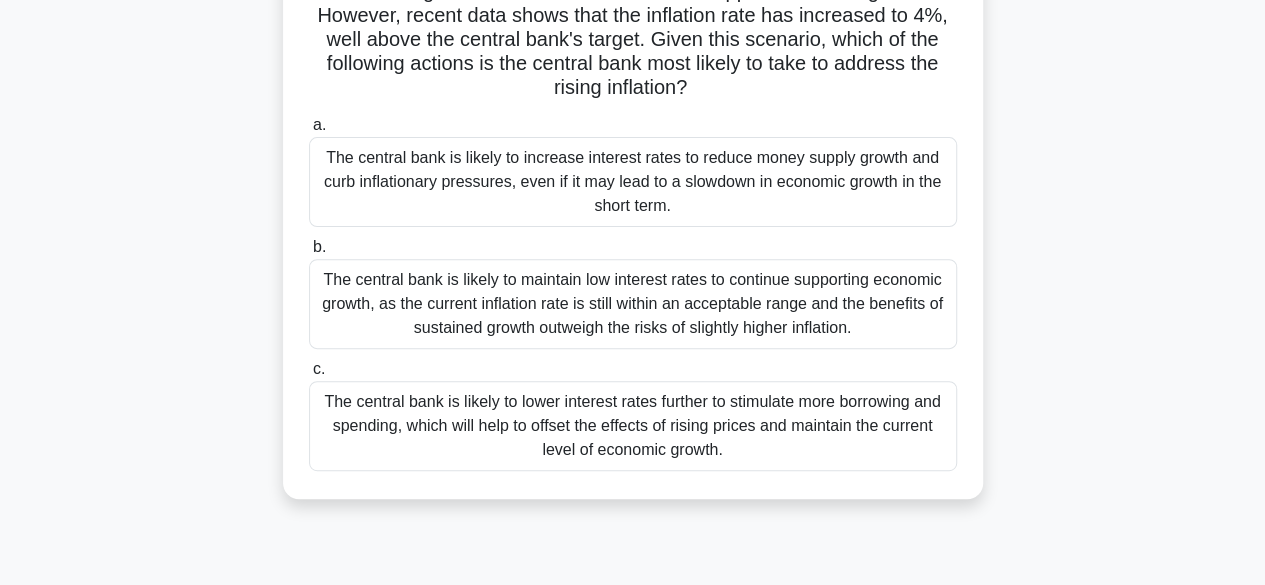 click on "The central bank is likely to increase interest rates to reduce money supply growth and curb inflationary pressures, even if it may lead to a slowdown in economic growth in the short term." at bounding box center [633, 182] 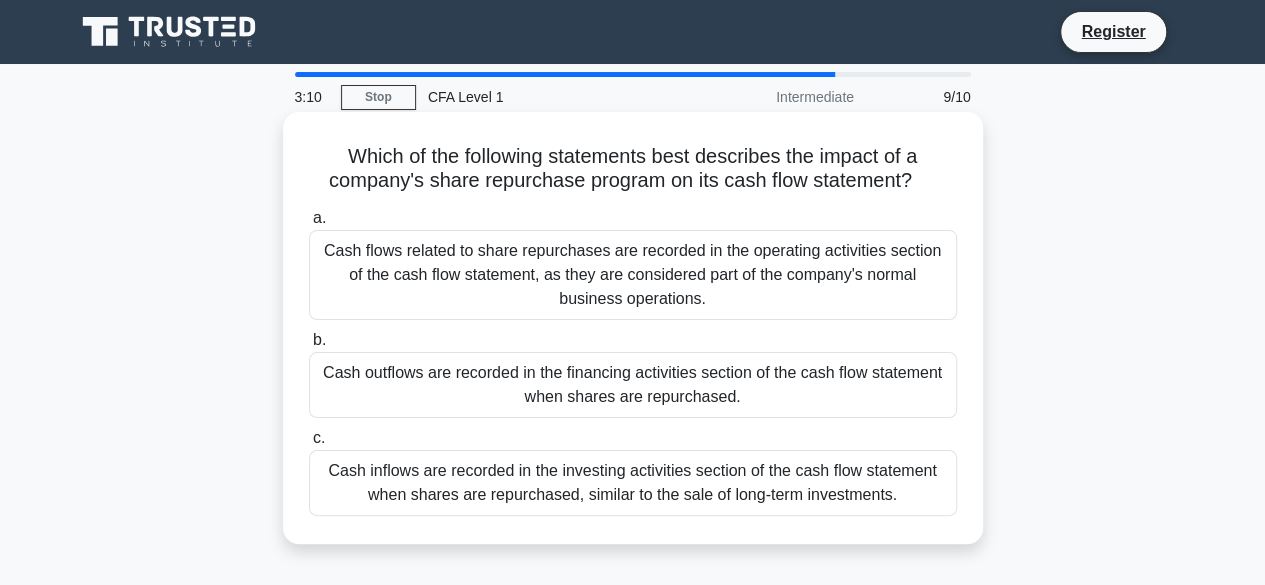 scroll, scrollTop: 20, scrollLeft: 0, axis: vertical 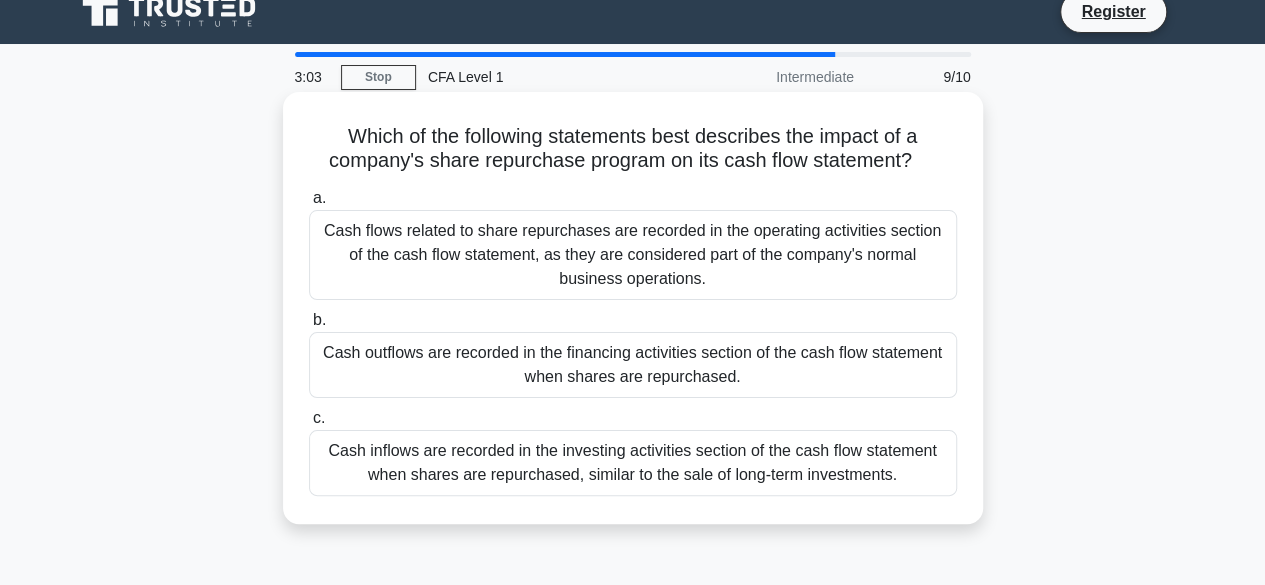 click on "Cash inflows are recorded in the investing activities section of the cash flow statement when shares are repurchased, similar to the sale of long-term investments." at bounding box center (633, 463) 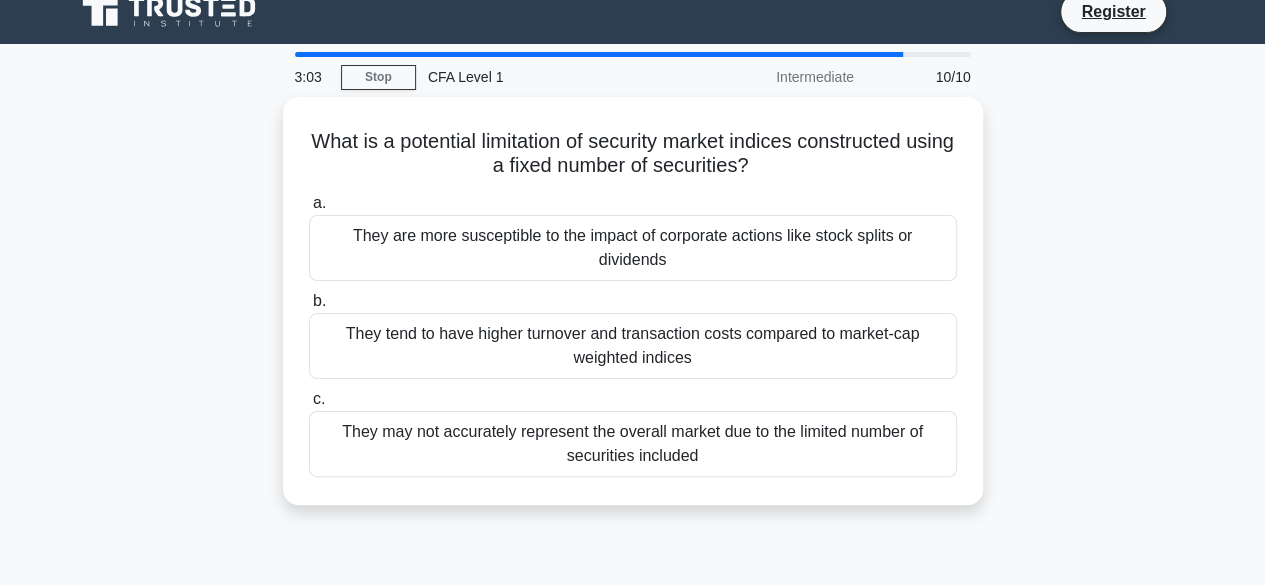 scroll, scrollTop: 0, scrollLeft: 0, axis: both 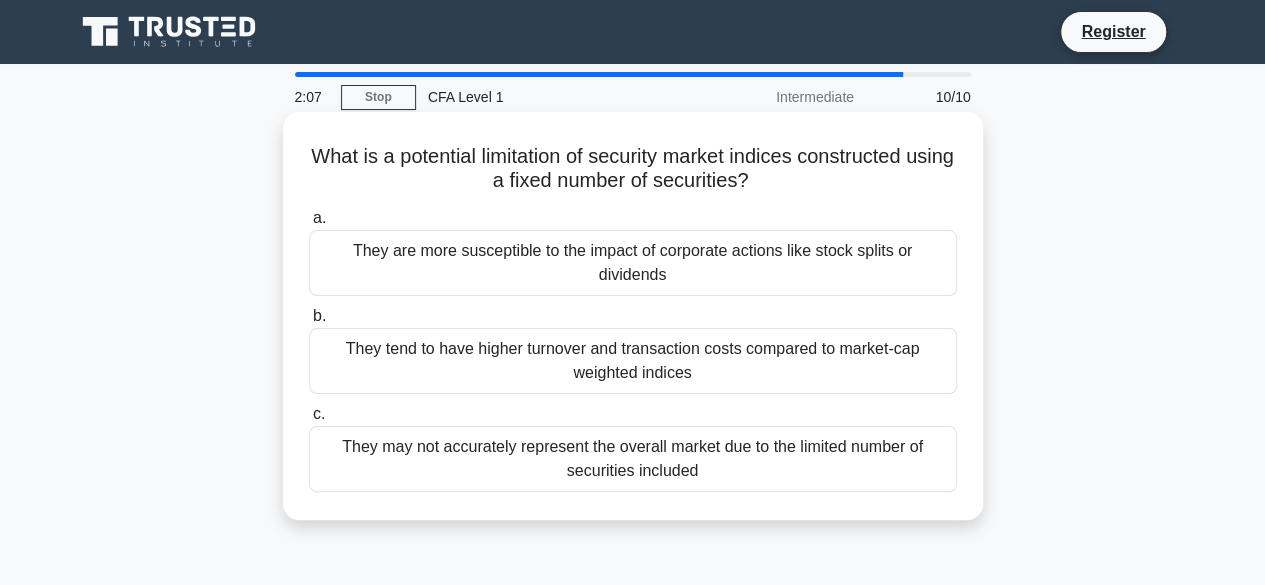 click on "They may not accurately represent the overall market due to the limited number of securities included" at bounding box center (633, 459) 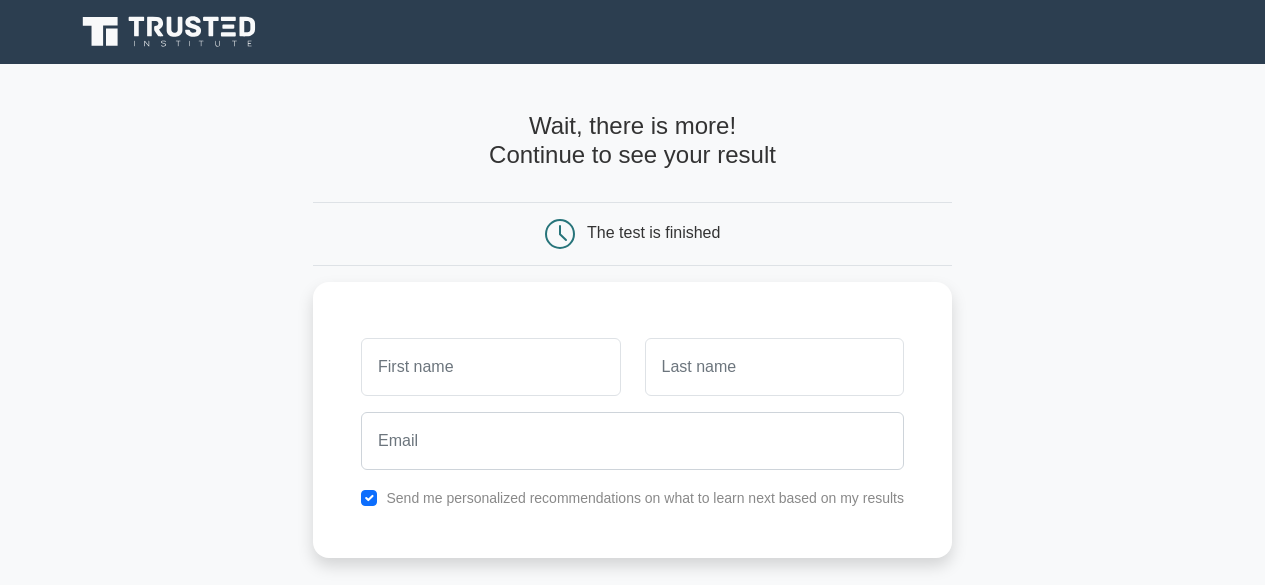 scroll, scrollTop: 0, scrollLeft: 0, axis: both 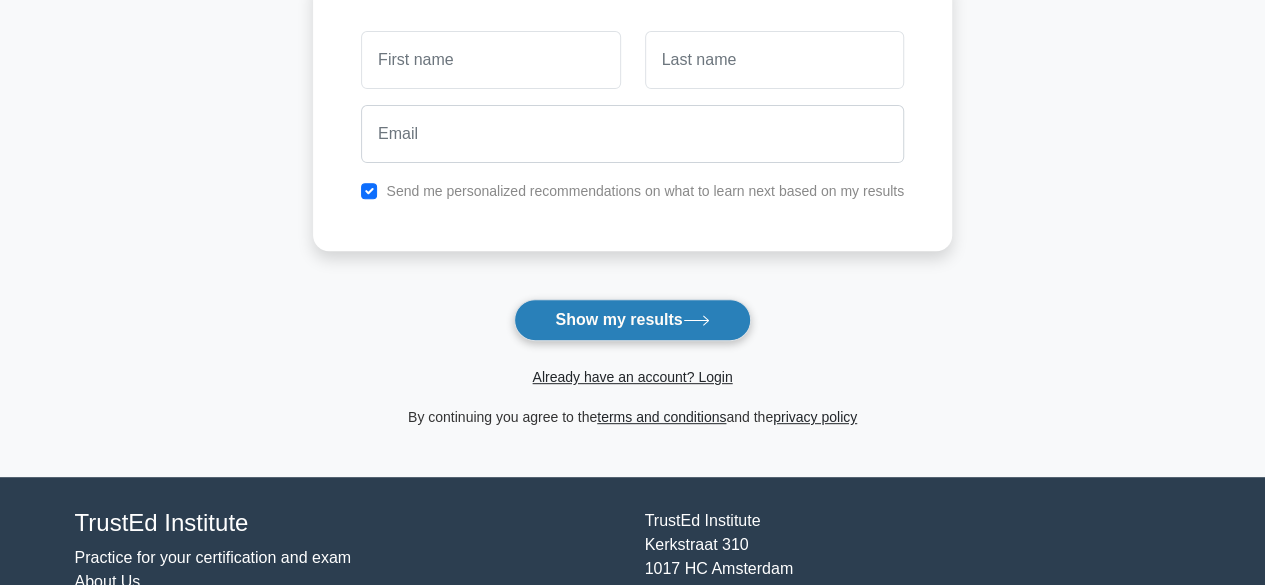 click 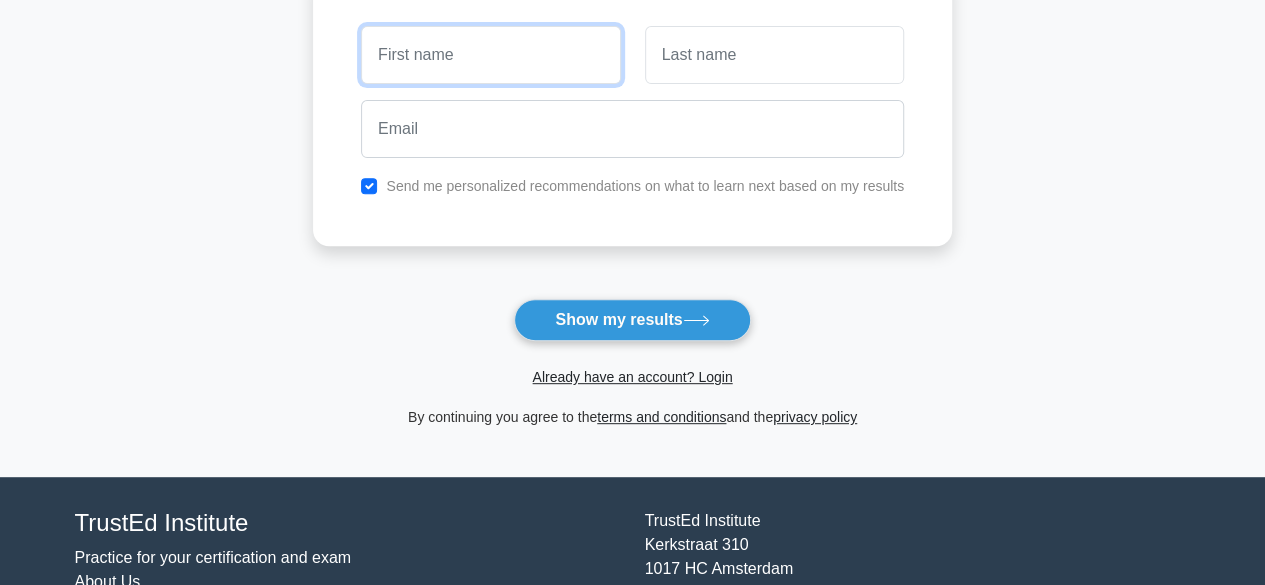 click at bounding box center (490, 55) 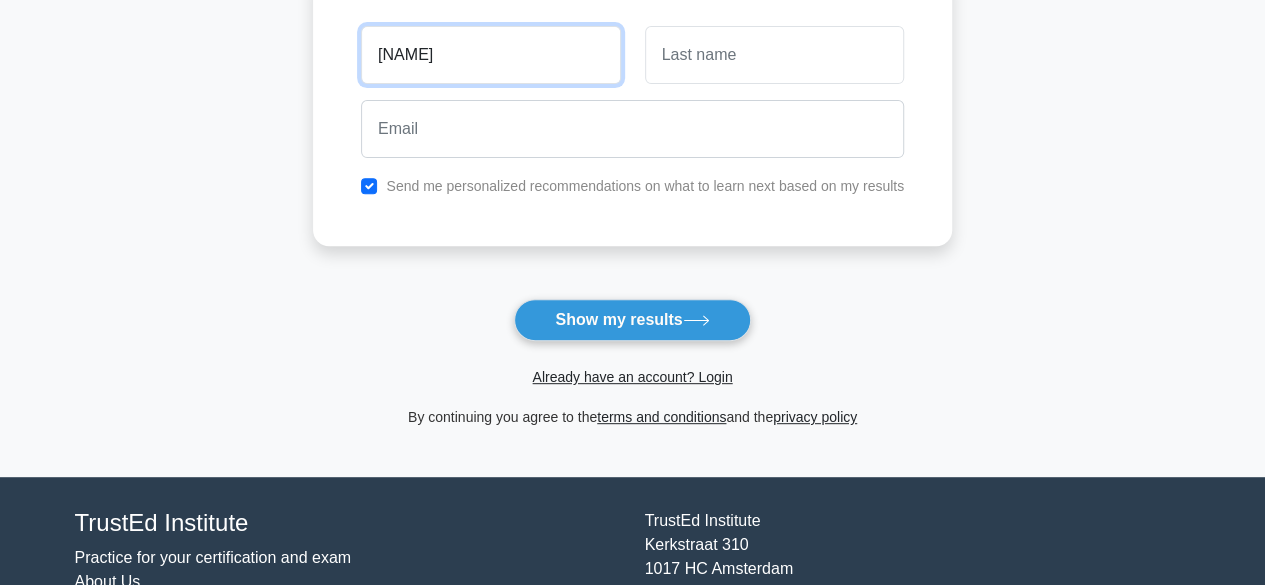 type on "jack" 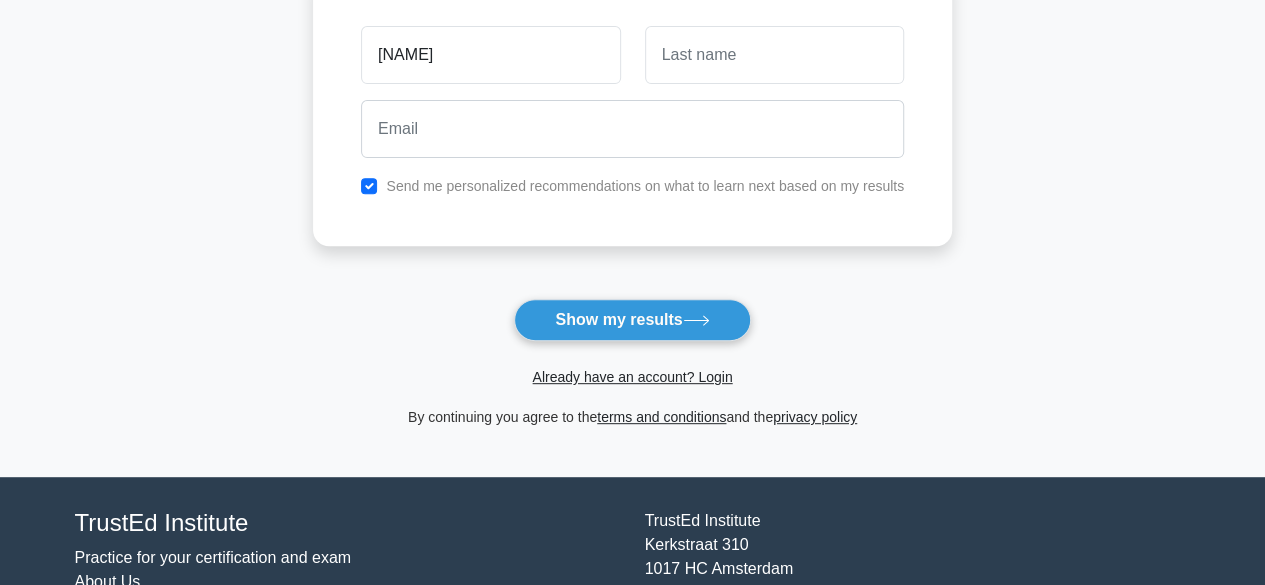 click at bounding box center [774, 55] 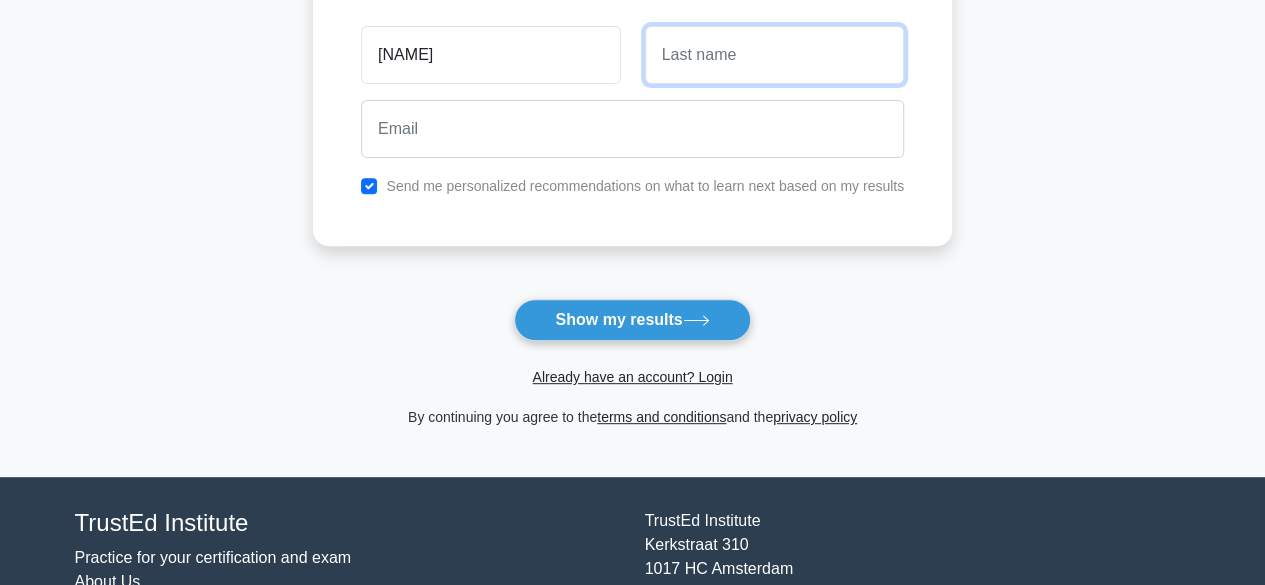 click at bounding box center (774, 55) 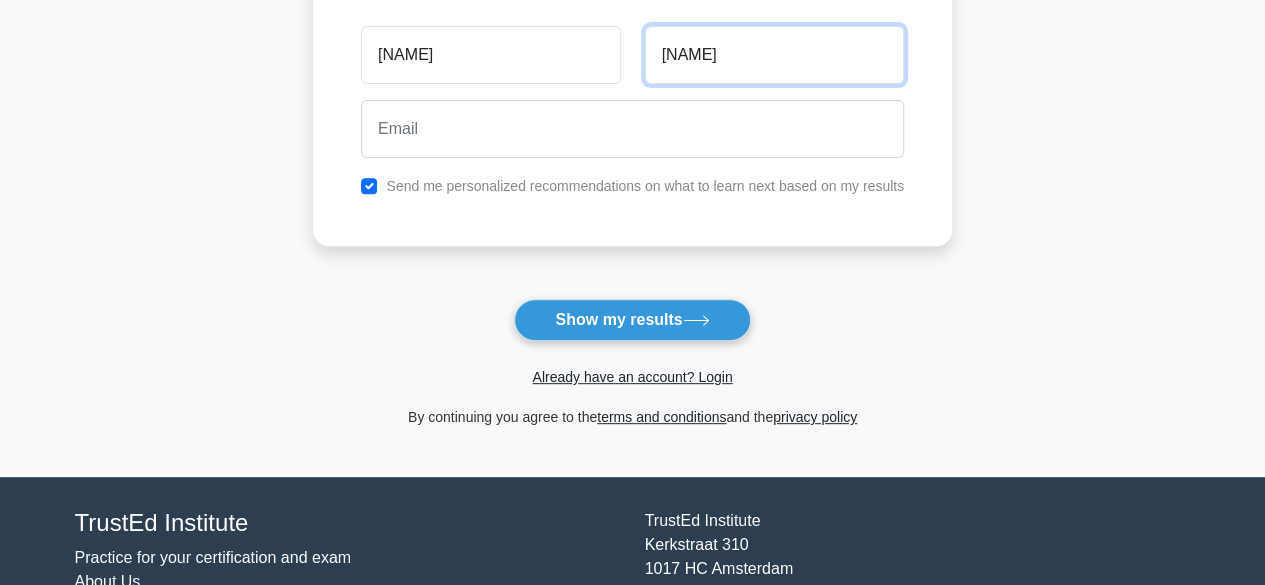 type on "jakeb" 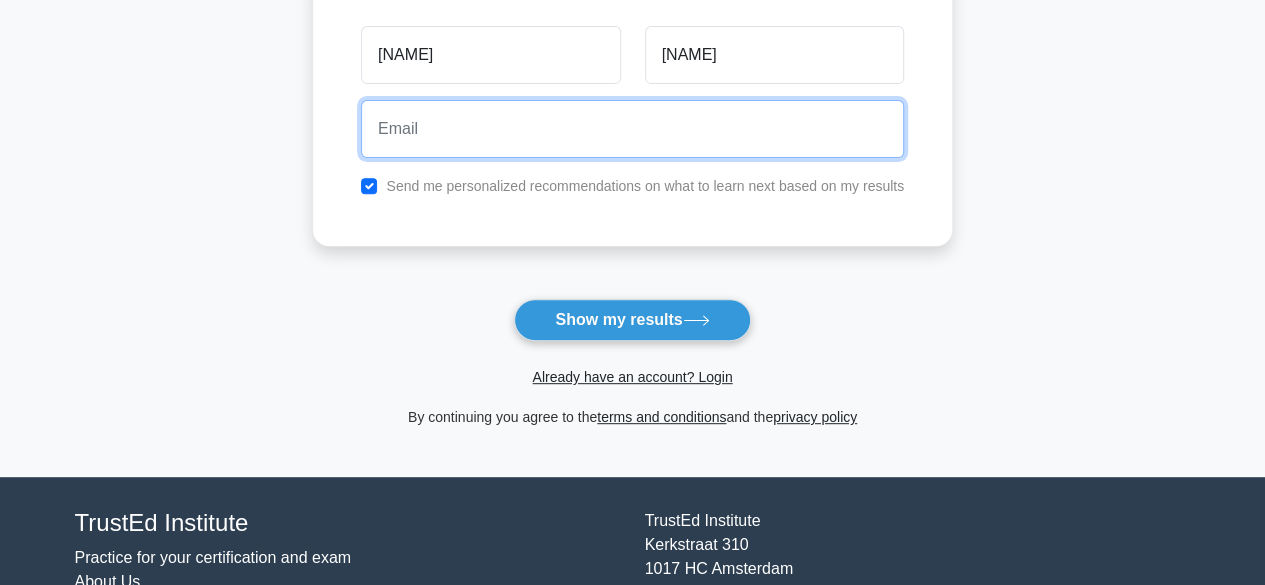 click at bounding box center [632, 129] 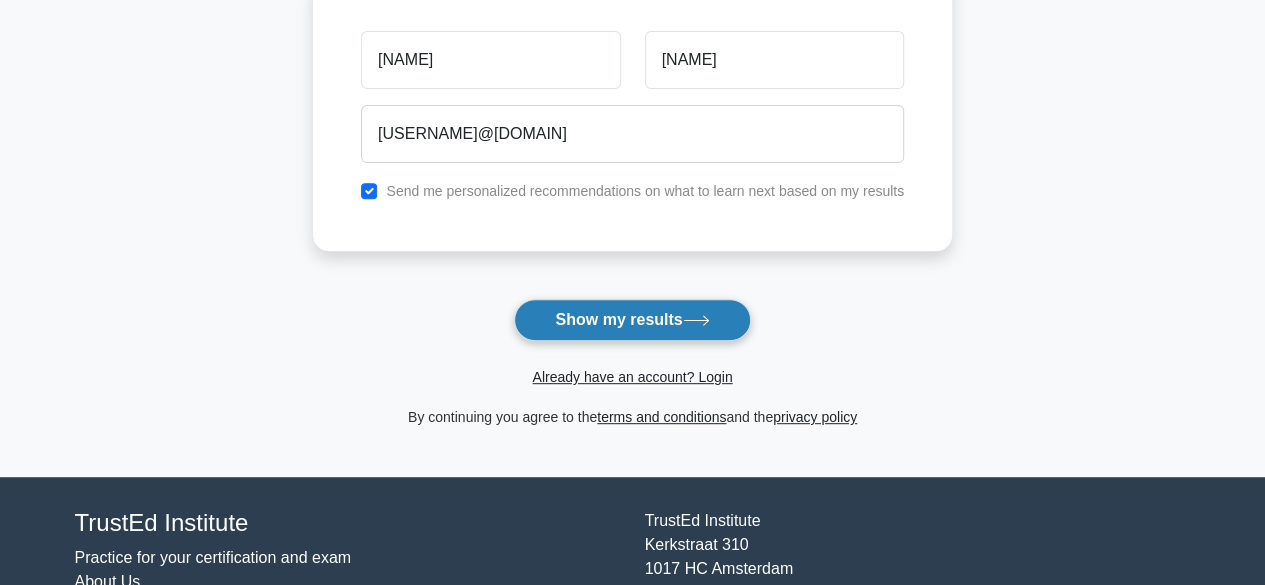 click 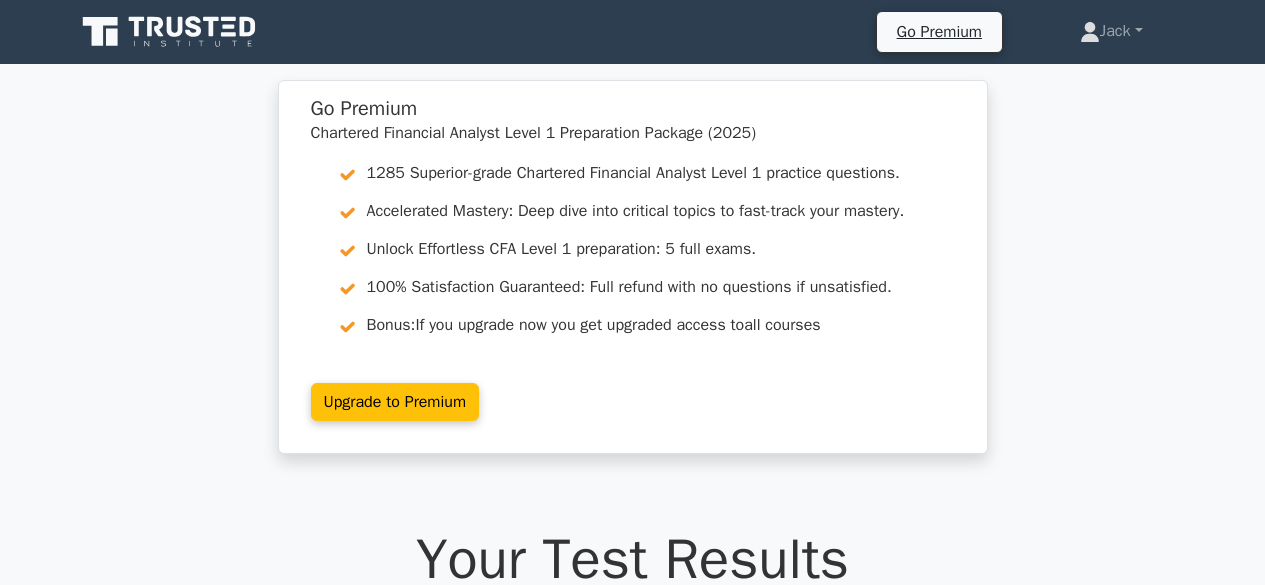 scroll, scrollTop: 0, scrollLeft: 0, axis: both 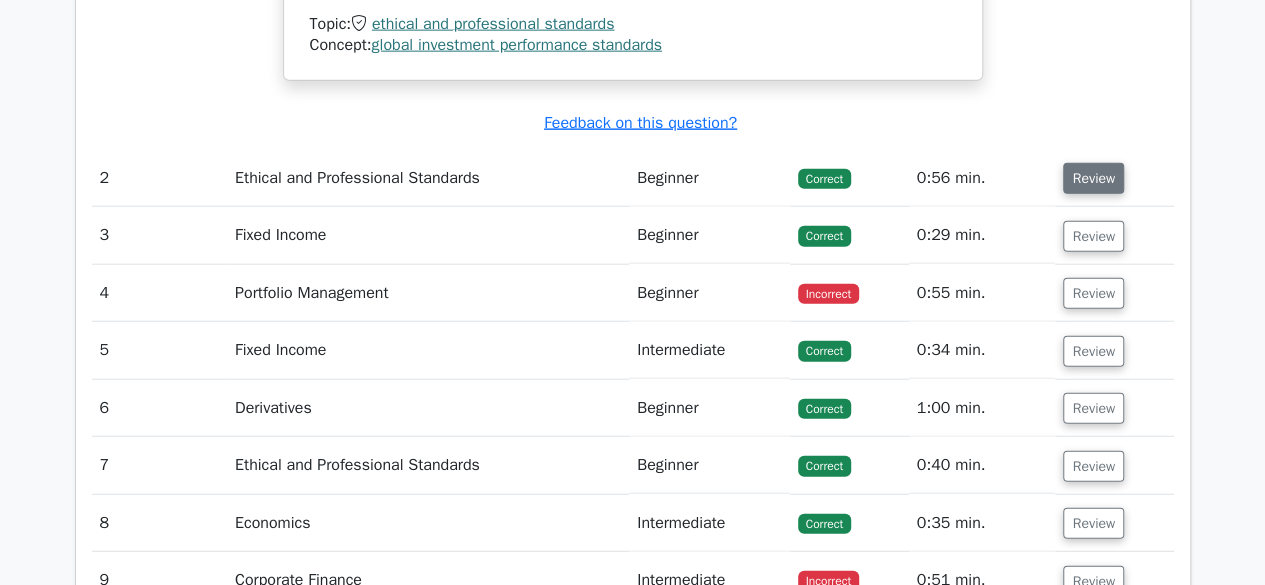 click on "Review" at bounding box center (1093, 178) 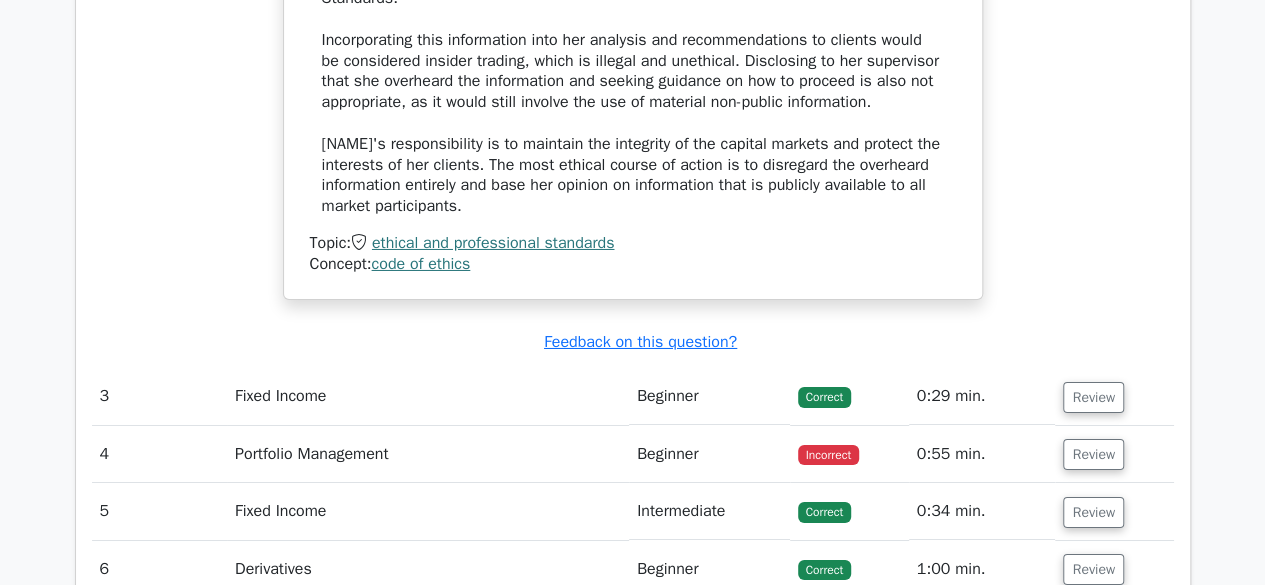 scroll, scrollTop: 3360, scrollLeft: 0, axis: vertical 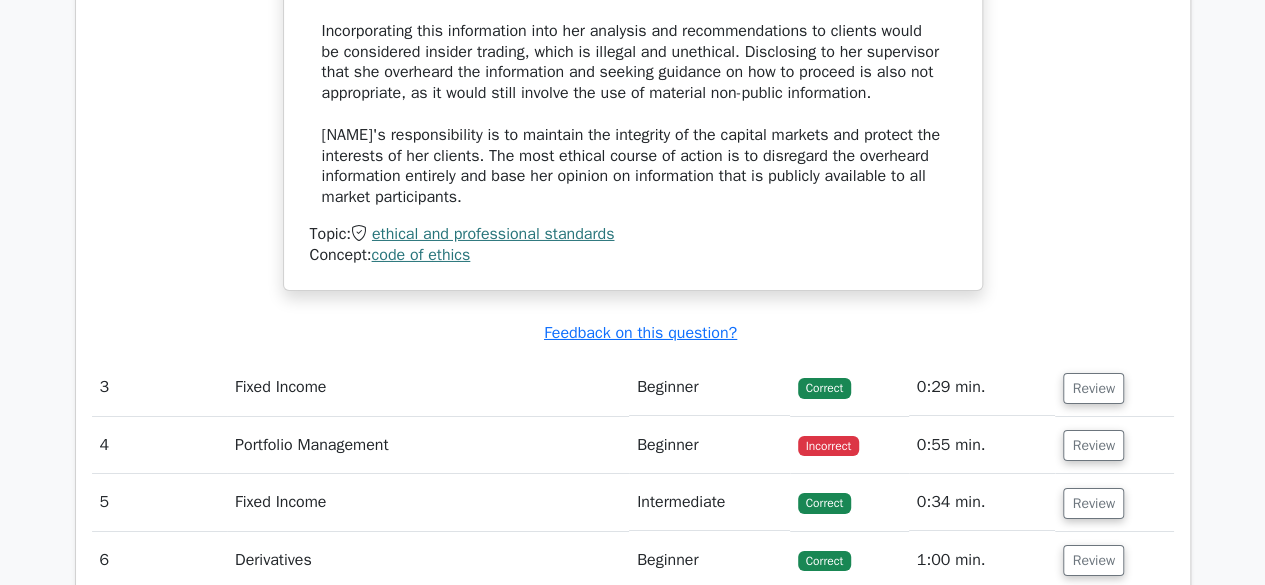 click on "Review" at bounding box center (1114, 387) 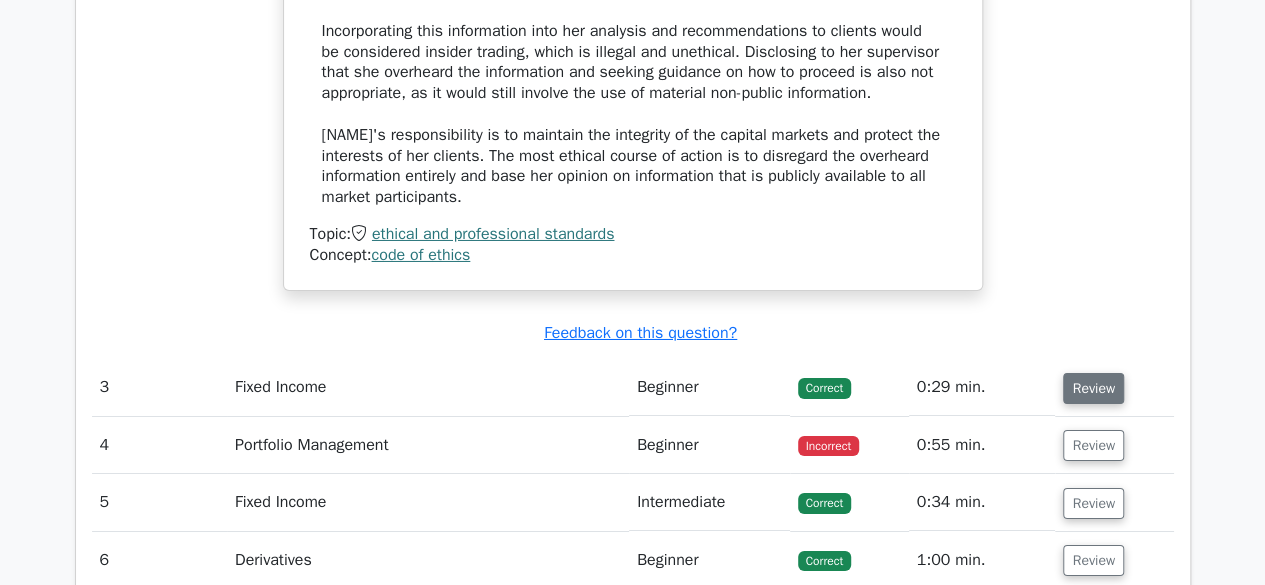 click on "Review" at bounding box center [1093, 388] 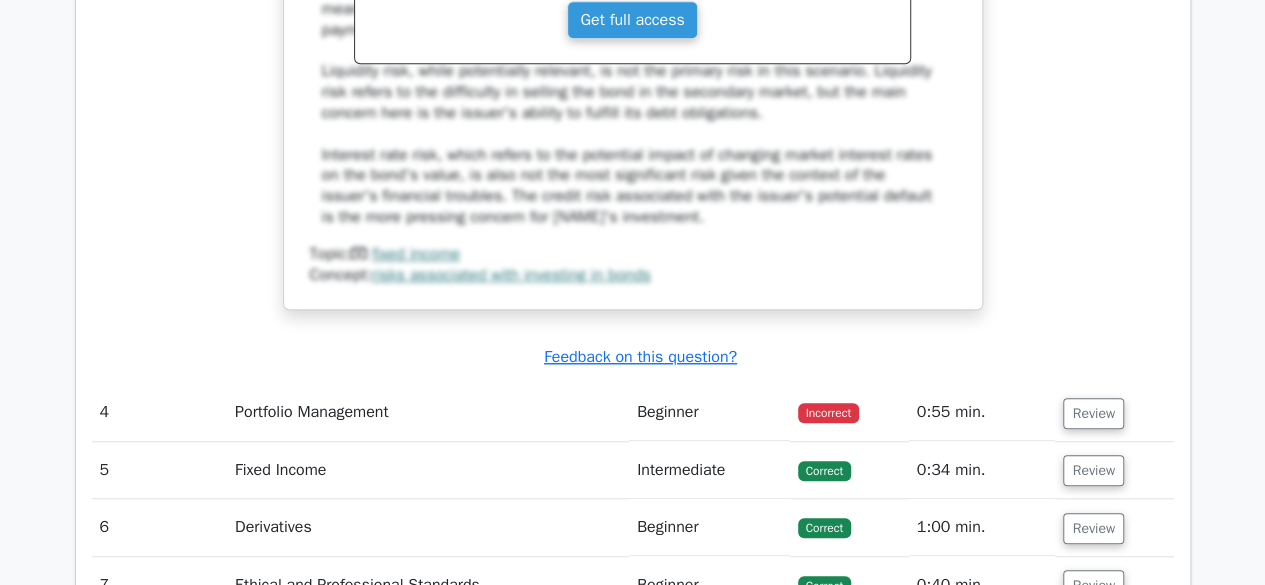 scroll, scrollTop: 4473, scrollLeft: 0, axis: vertical 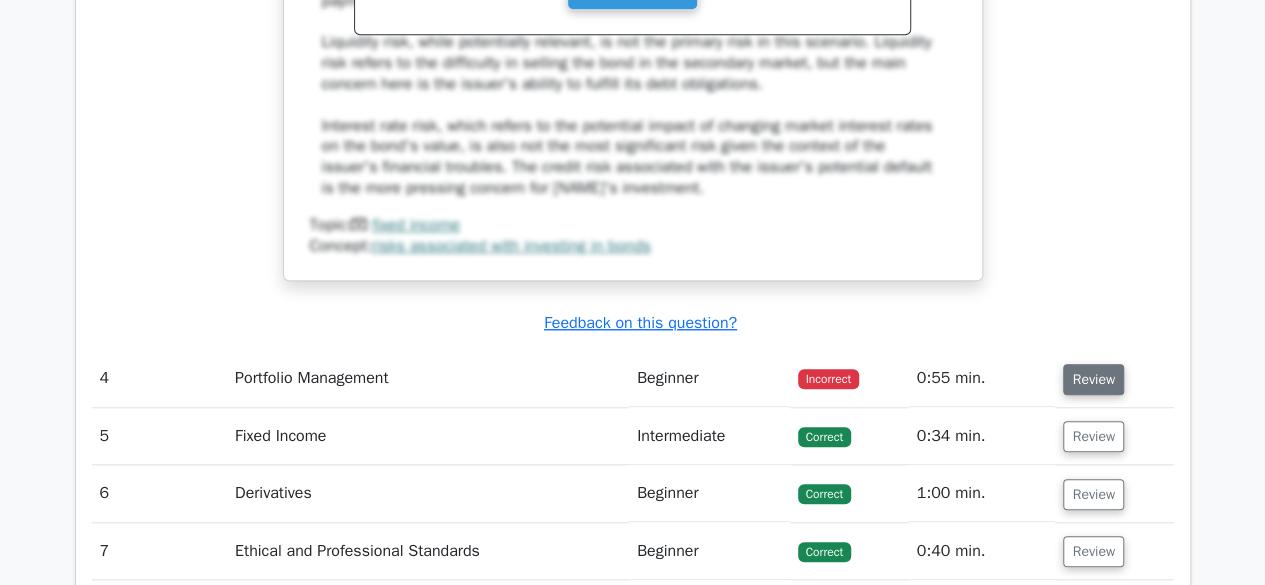 click on "Review" at bounding box center (1093, 379) 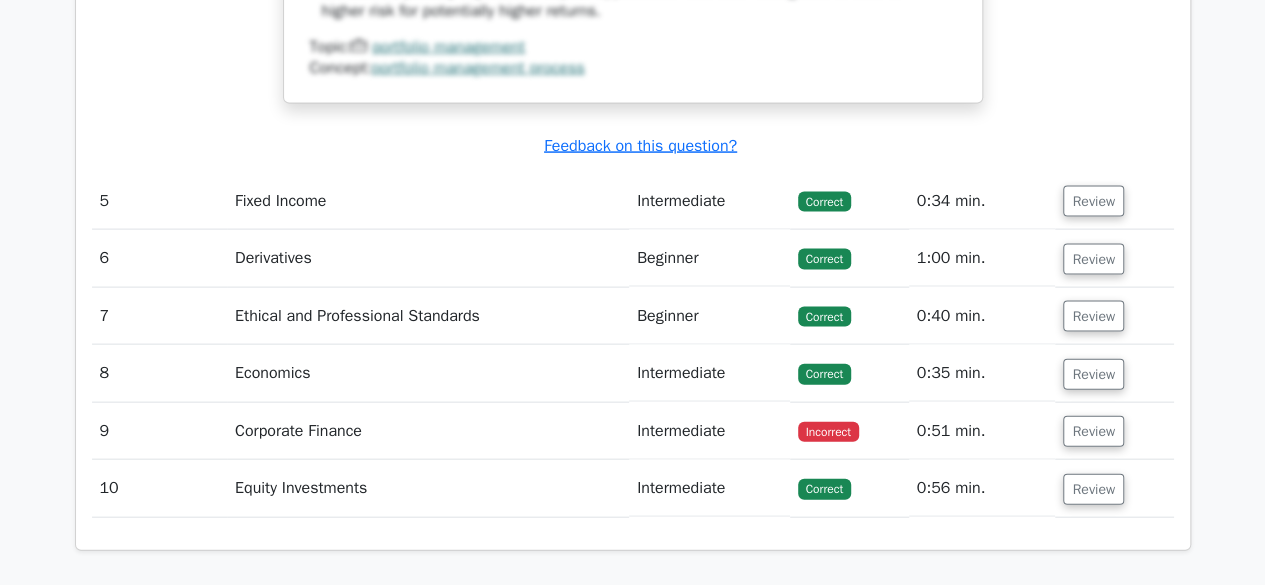 scroll, scrollTop: 5830, scrollLeft: 0, axis: vertical 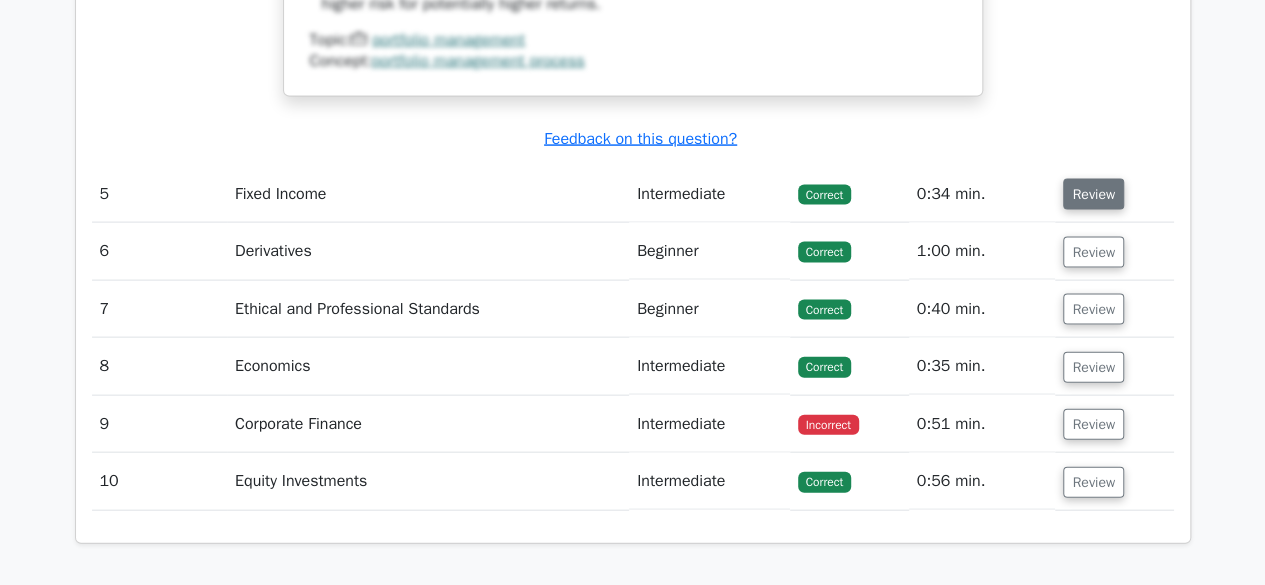 click on "Review" at bounding box center (1093, 194) 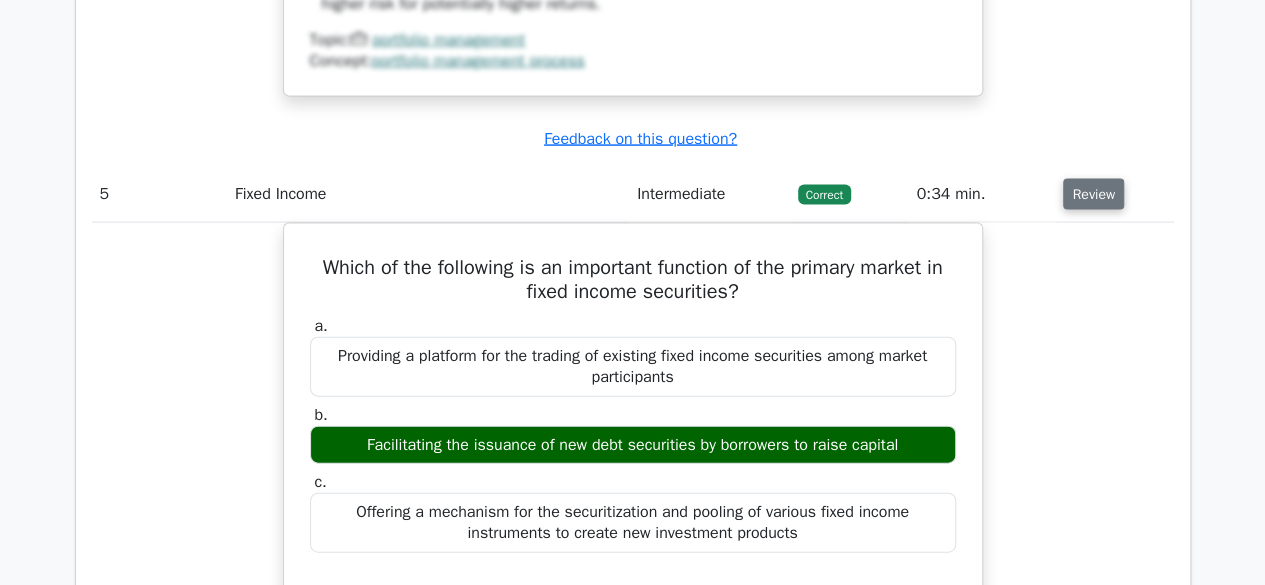 click on "Review" at bounding box center [1093, 194] 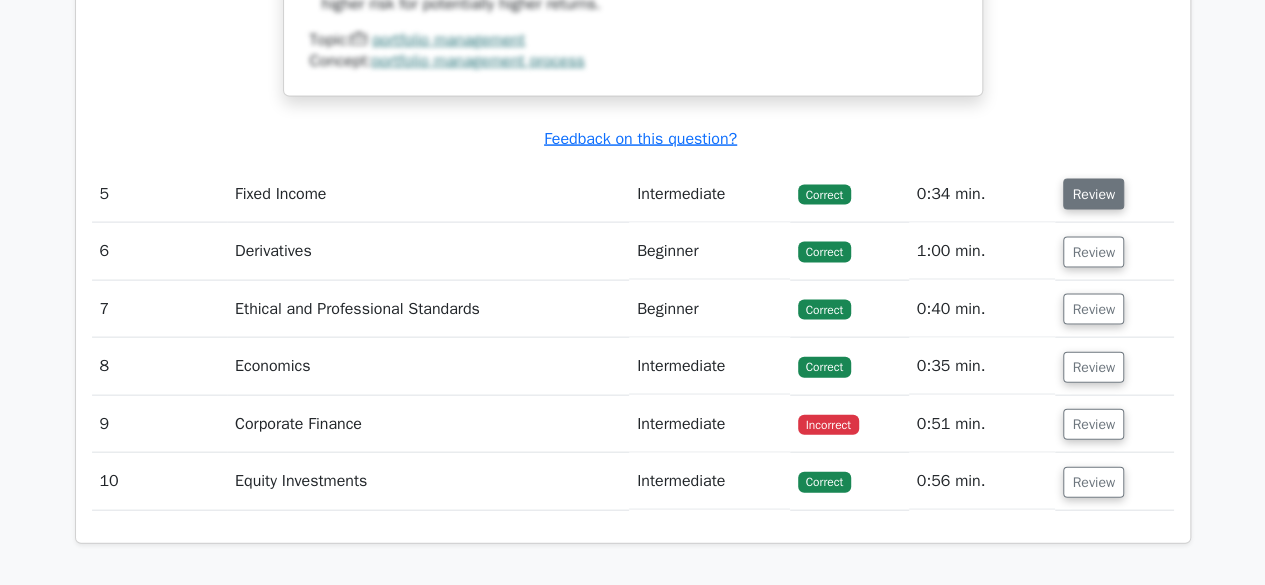 click on "Review" at bounding box center (1093, 194) 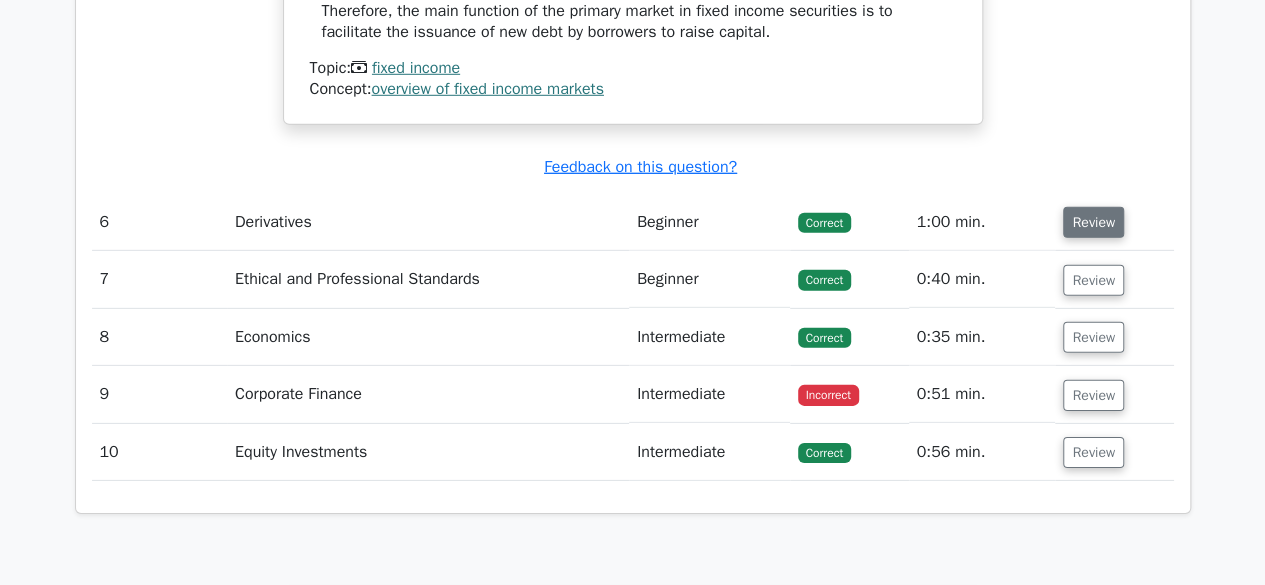 scroll, scrollTop: 6710, scrollLeft: 0, axis: vertical 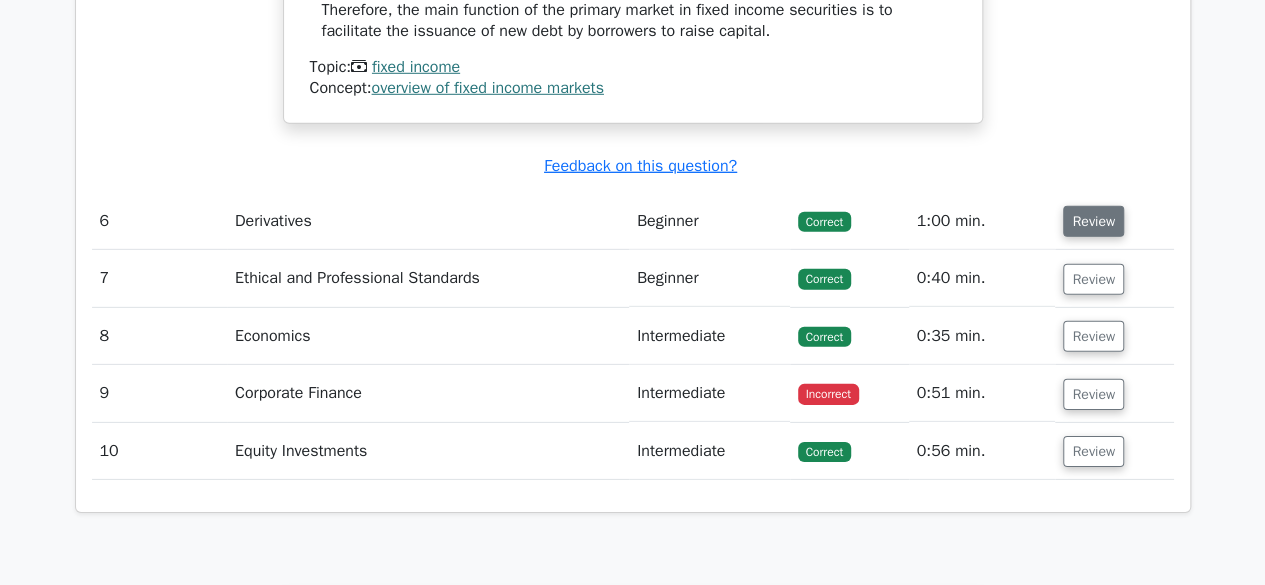 click on "Review" at bounding box center (1093, 221) 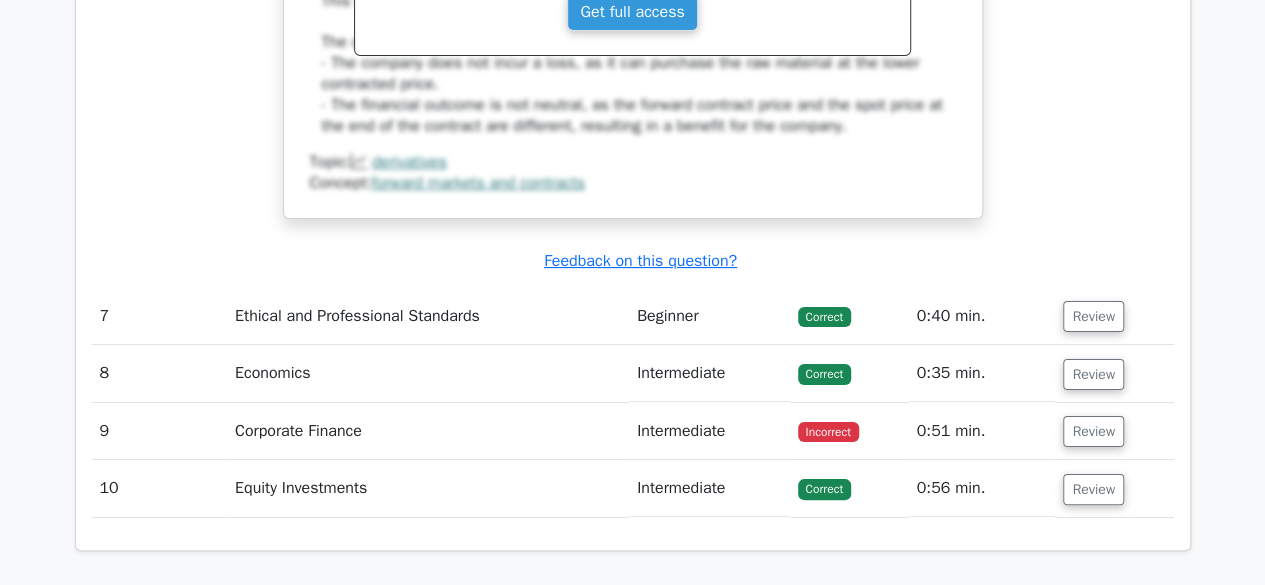scroll, scrollTop: 7584, scrollLeft: 0, axis: vertical 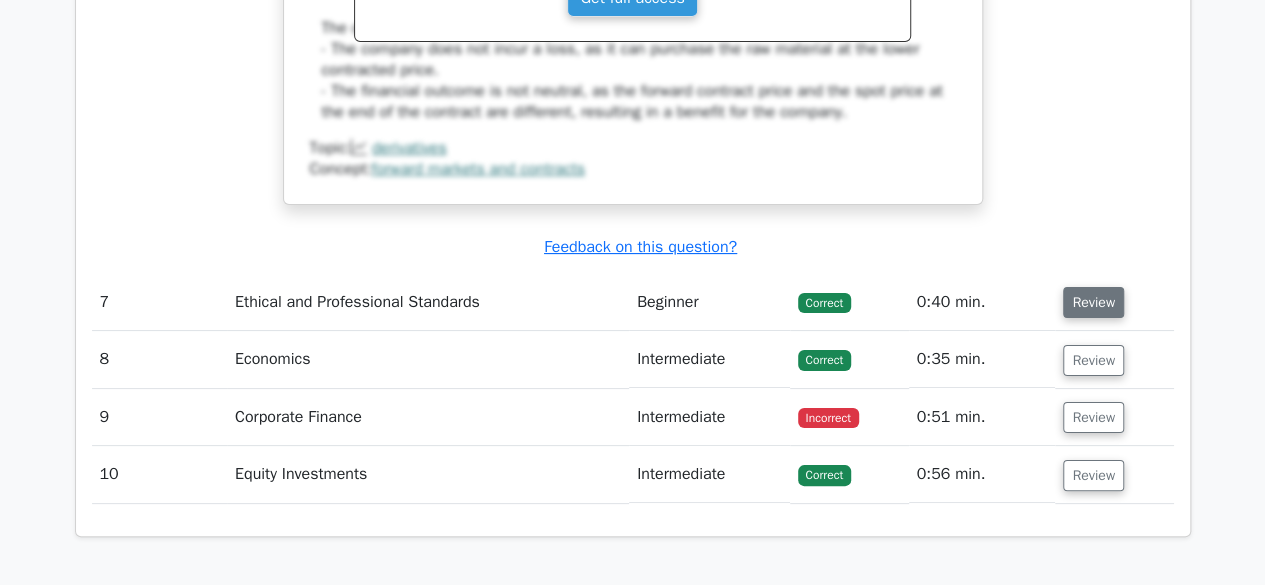 click on "Review" at bounding box center (1093, 302) 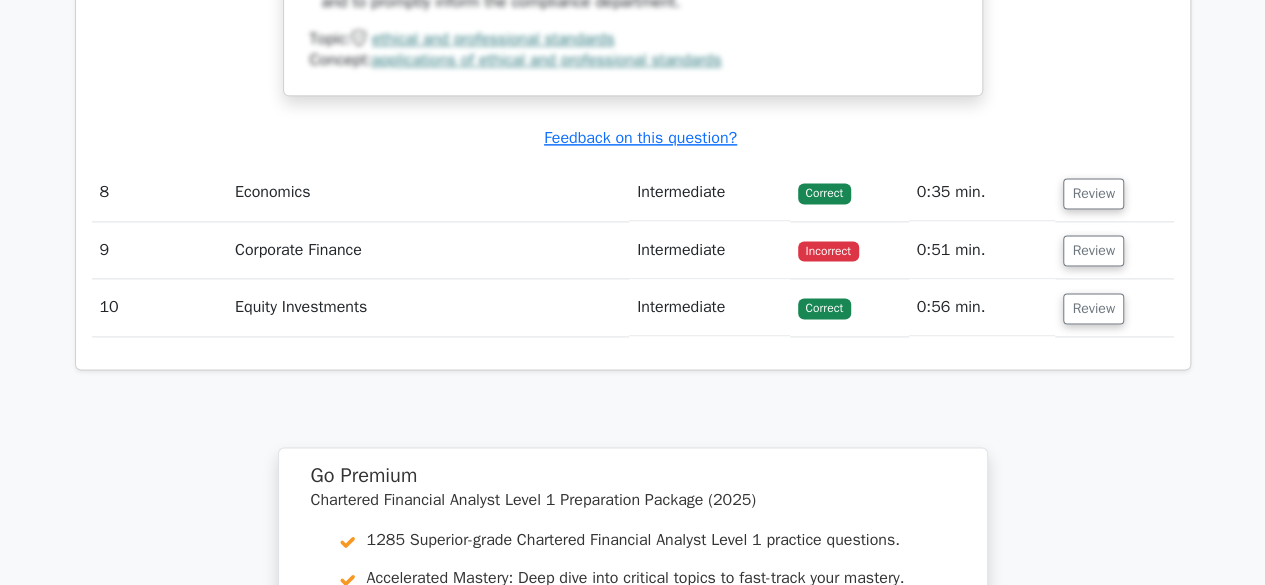 scroll, scrollTop: 8844, scrollLeft: 0, axis: vertical 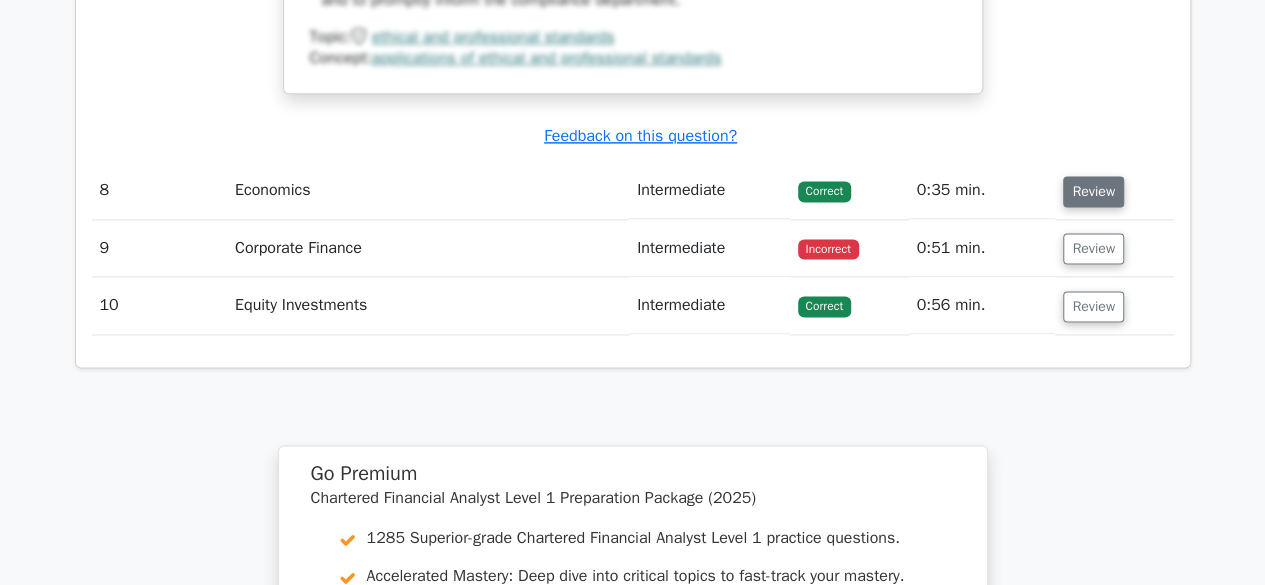 click on "Review" at bounding box center [1093, 191] 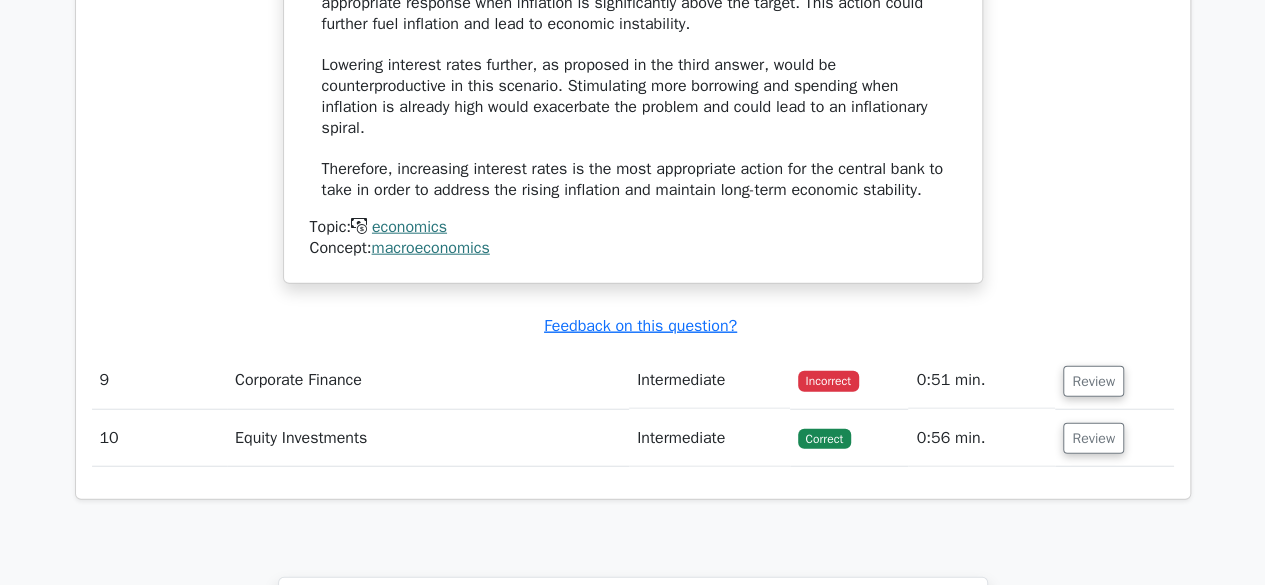 scroll, scrollTop: 9914, scrollLeft: 0, axis: vertical 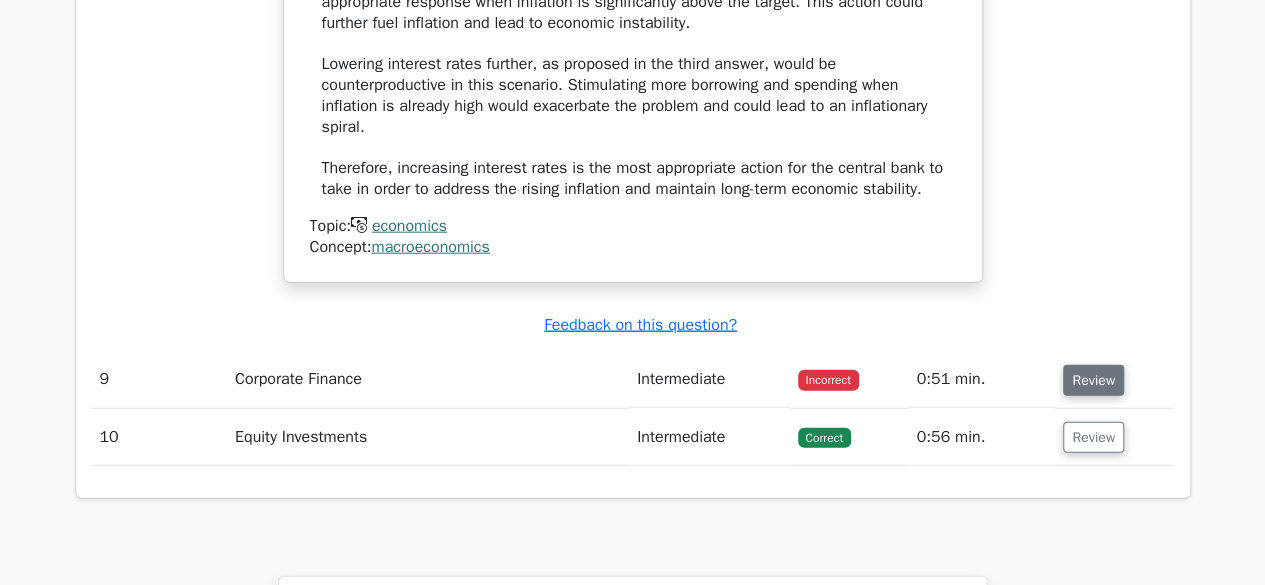 click on "Review" at bounding box center (1093, 380) 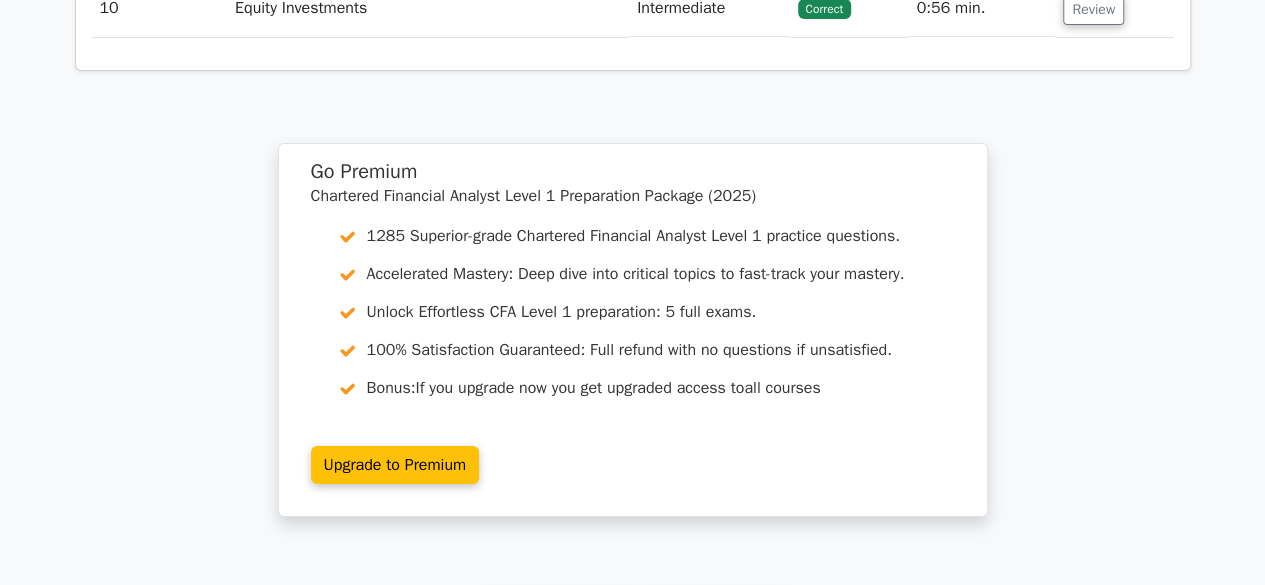 scroll, scrollTop: 11069, scrollLeft: 0, axis: vertical 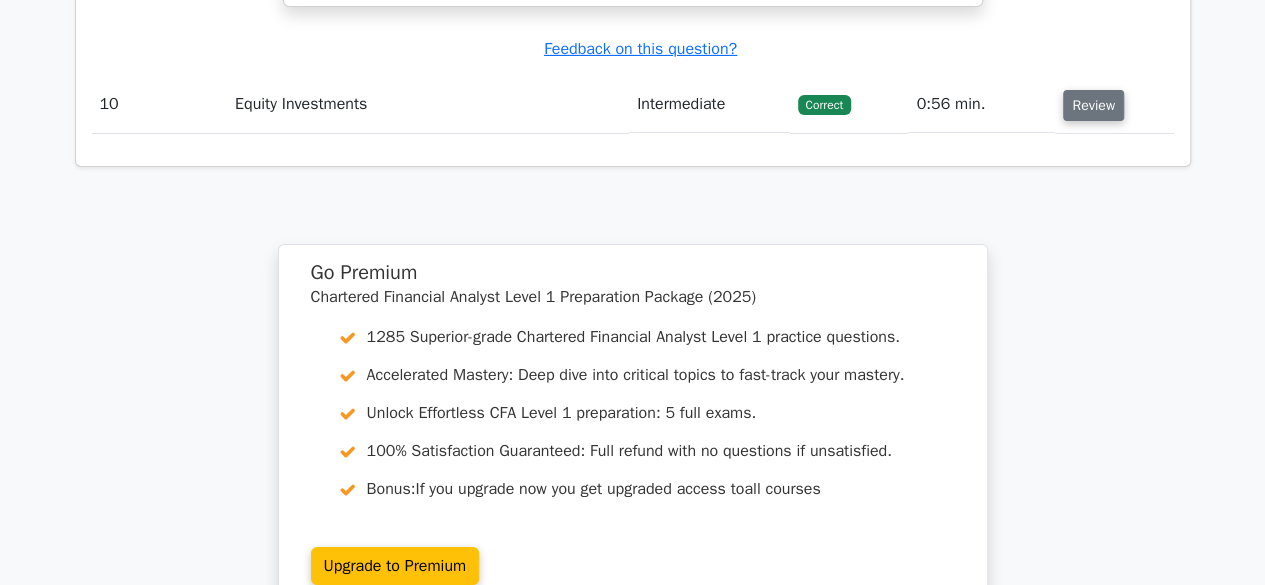 drag, startPoint x: 1104, startPoint y: 77, endPoint x: 1097, endPoint y: 92, distance: 16.552946 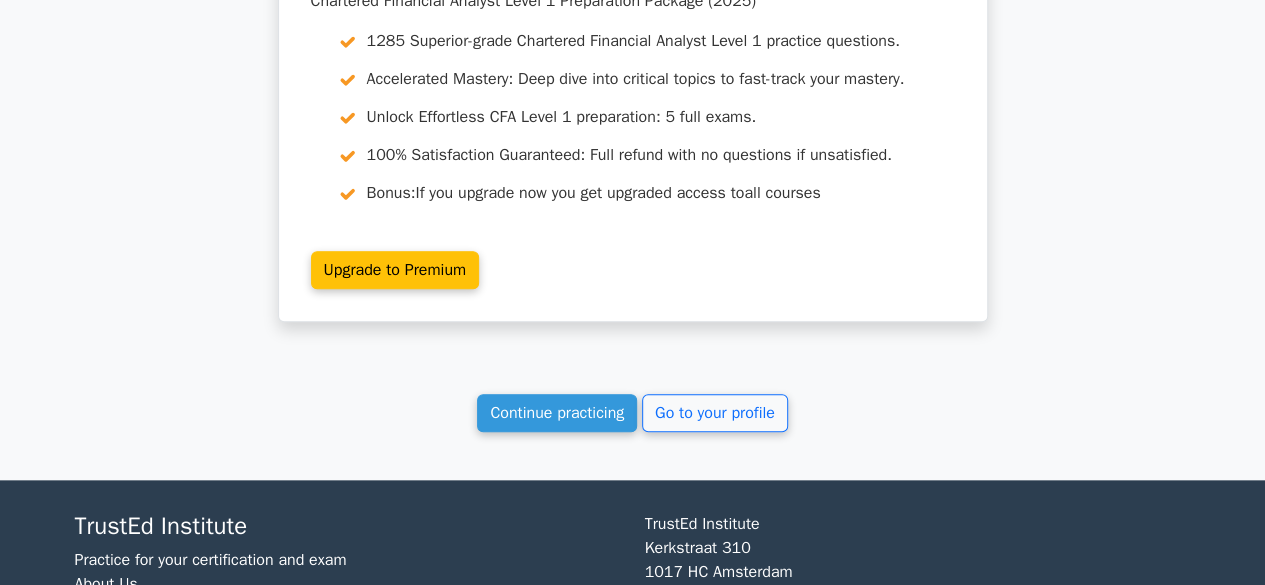 type 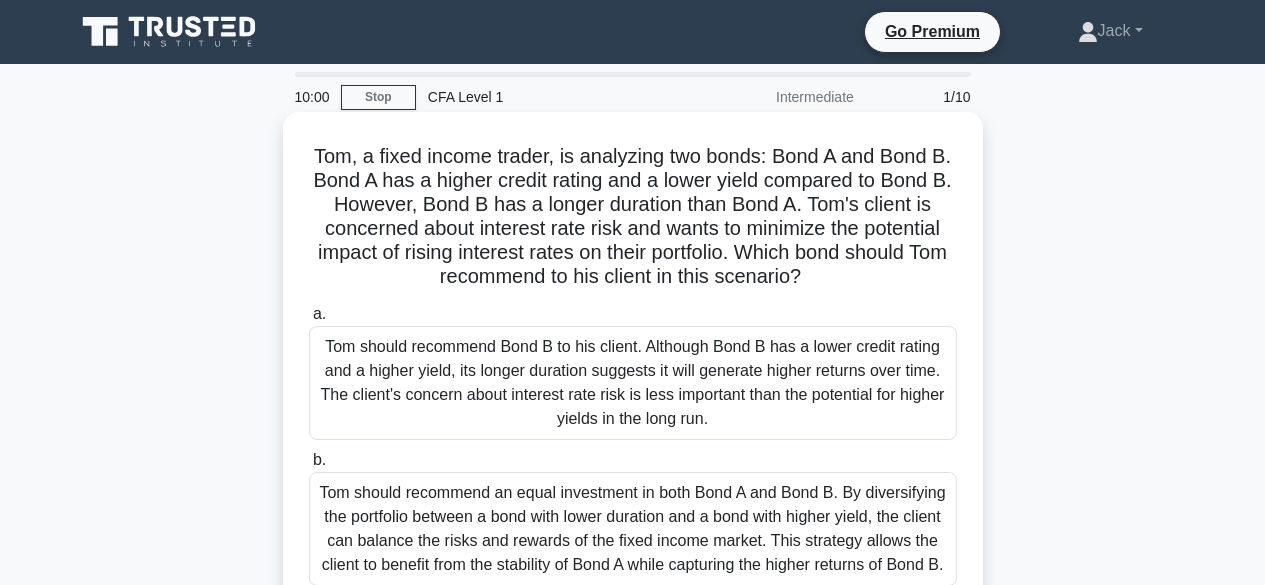 scroll, scrollTop: 0, scrollLeft: 0, axis: both 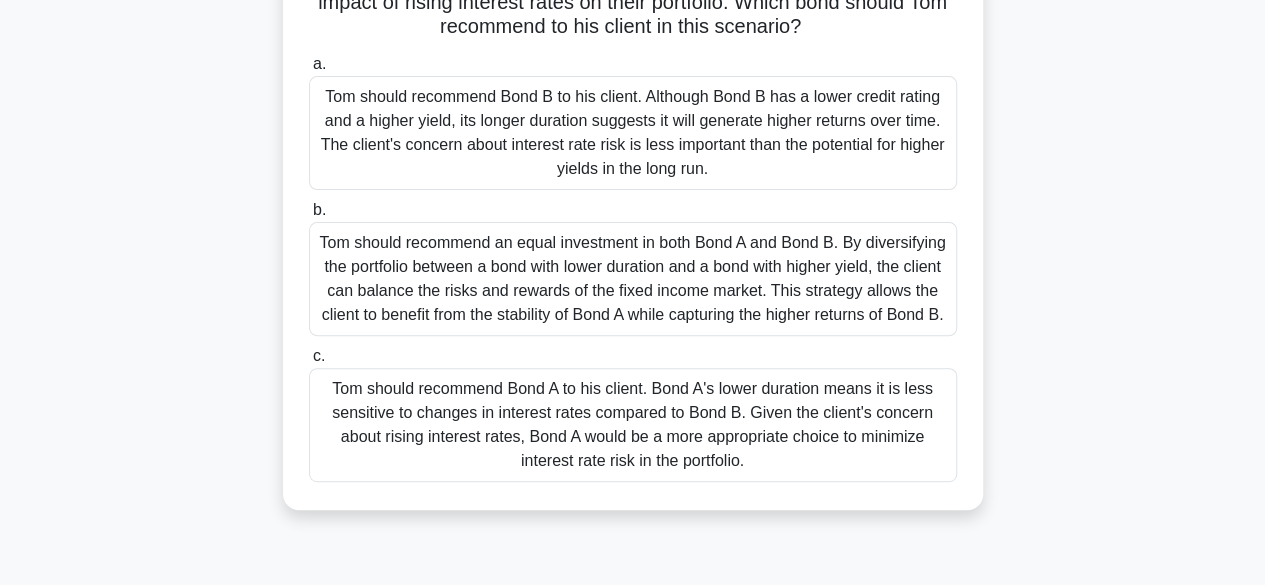 click on "Tom should recommend Bond A to his client. Bond A's lower duration means it is less sensitive to changes in interest rates compared to Bond B. Given the client's concern about rising interest rates, Bond A would be a more appropriate choice to minimize interest rate risk in the portfolio." at bounding box center (633, 425) 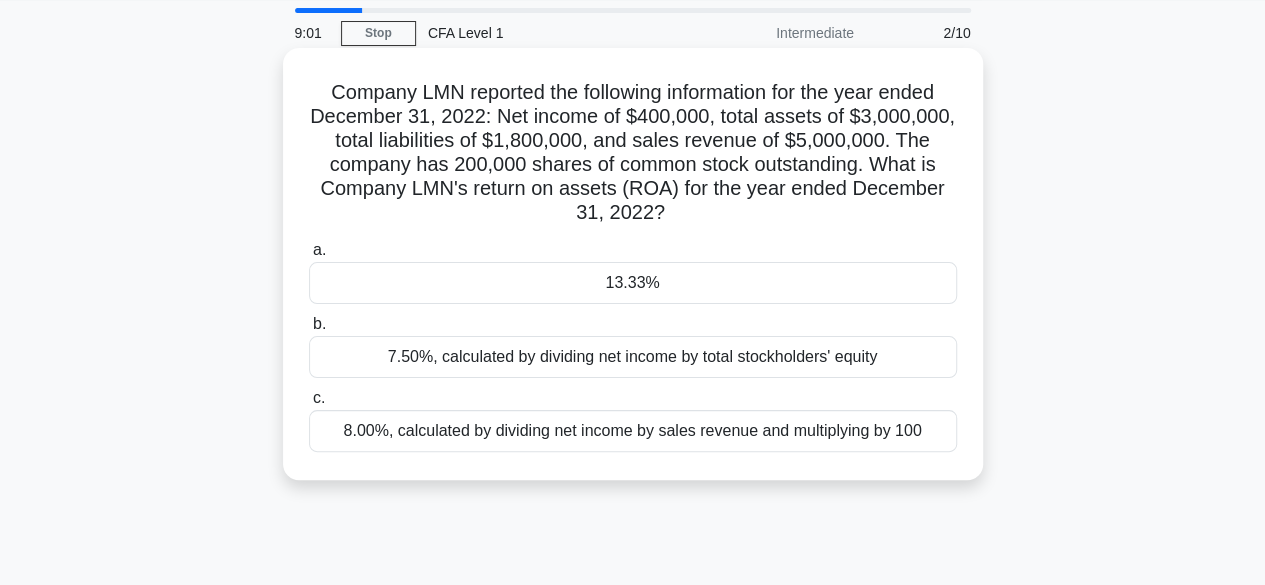 scroll, scrollTop: 63, scrollLeft: 0, axis: vertical 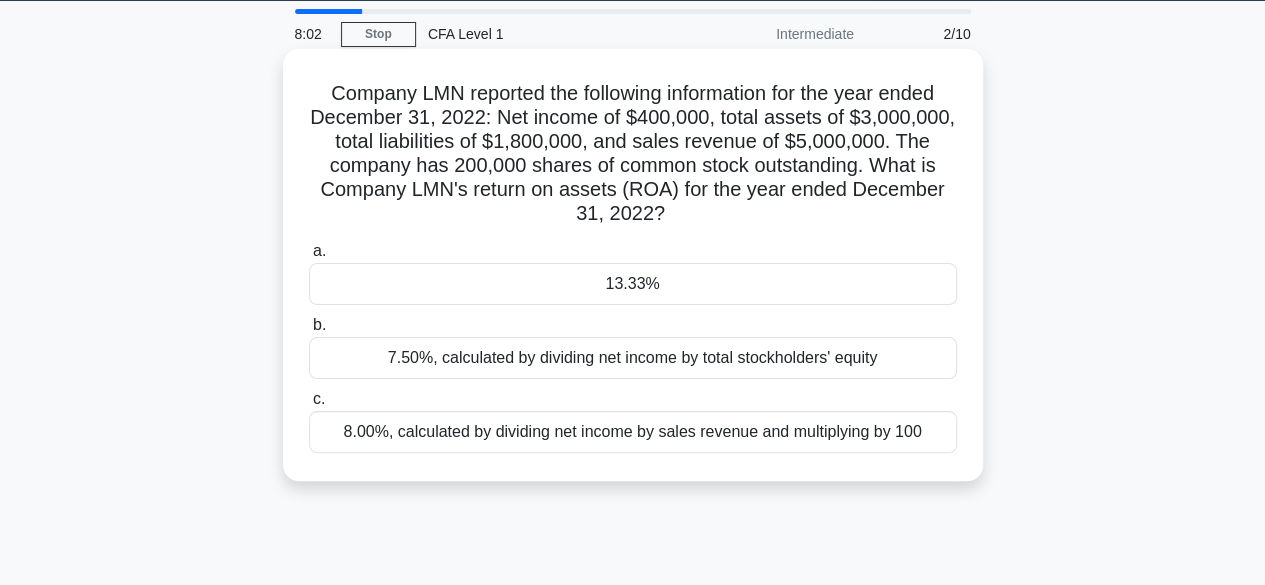click on "13.33%" at bounding box center (633, 284) 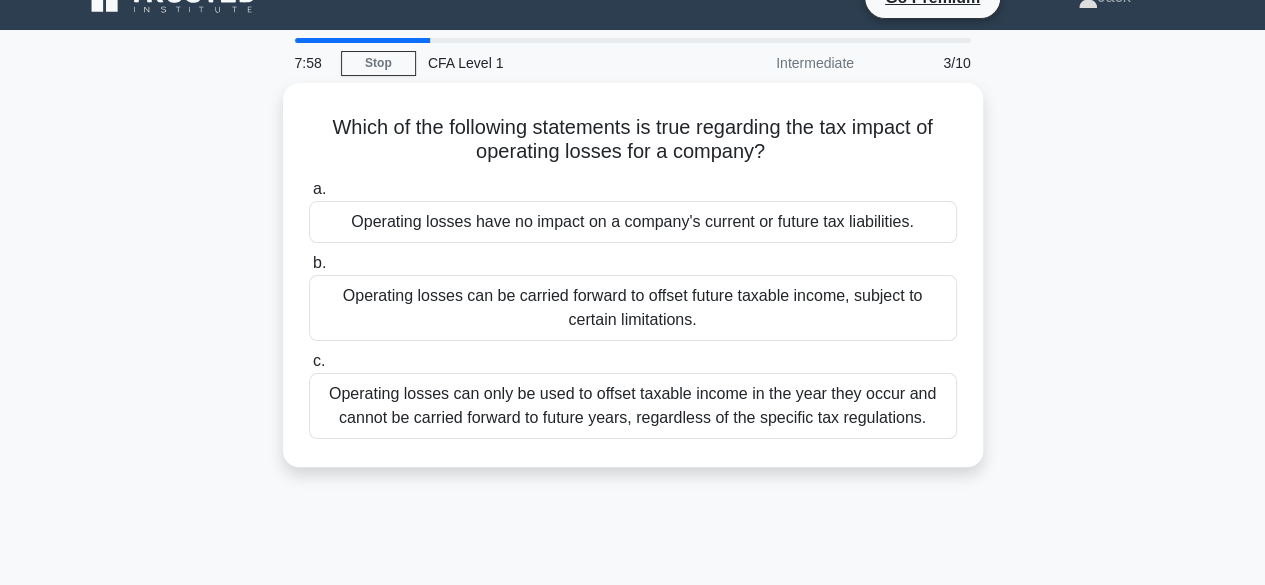 scroll, scrollTop: 38, scrollLeft: 0, axis: vertical 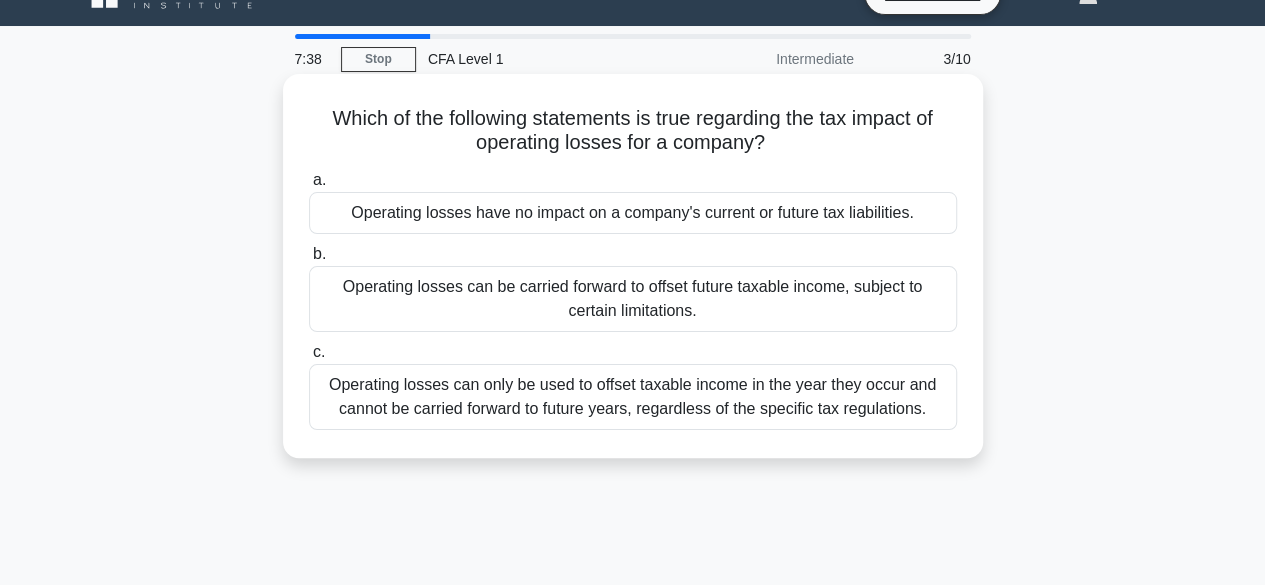click on "Operating losses can only be used to offset taxable income in the year they occur and cannot be carried forward to future years, regardless of the specific tax regulations." at bounding box center (633, 397) 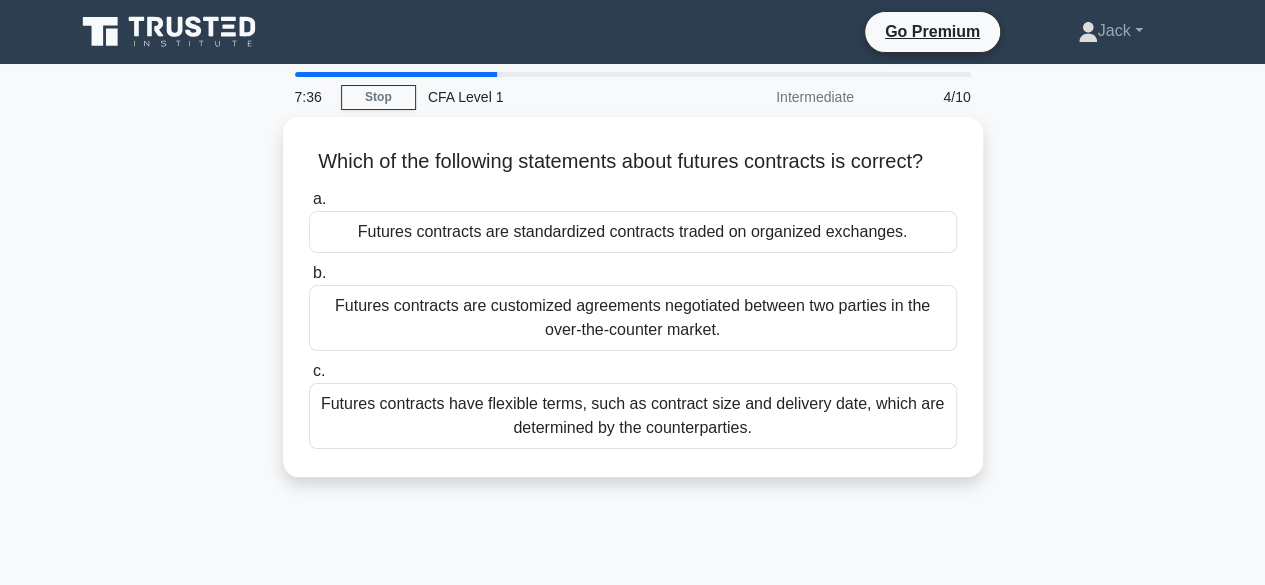 scroll, scrollTop: 30, scrollLeft: 0, axis: vertical 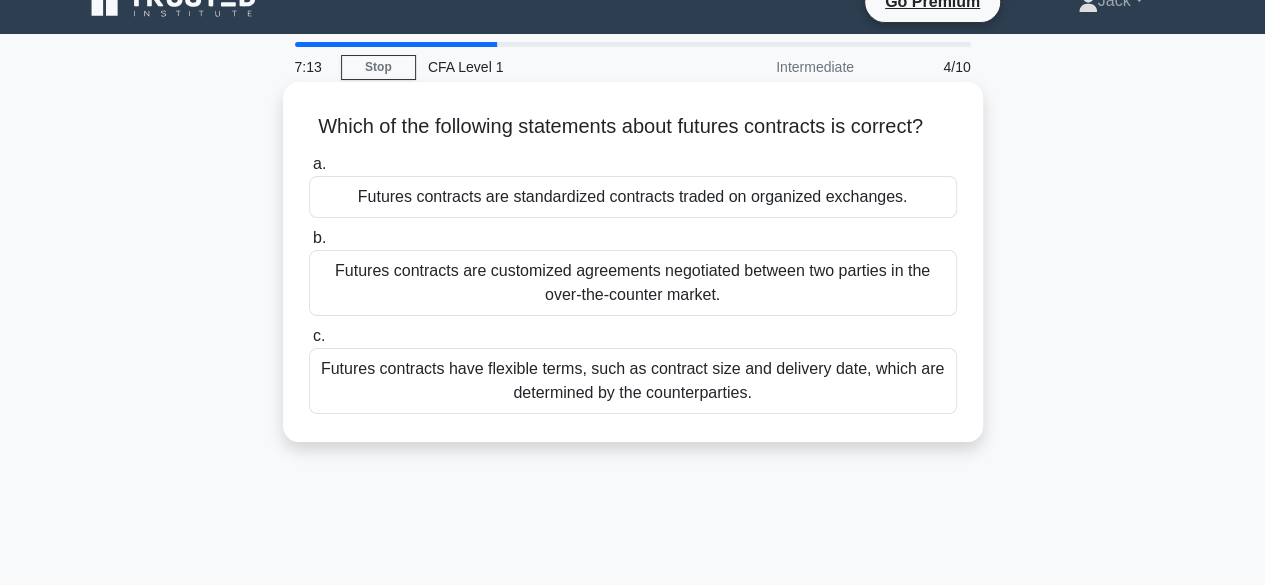 click on "Futures contracts are standardized contracts traded on organized exchanges." at bounding box center (633, 197) 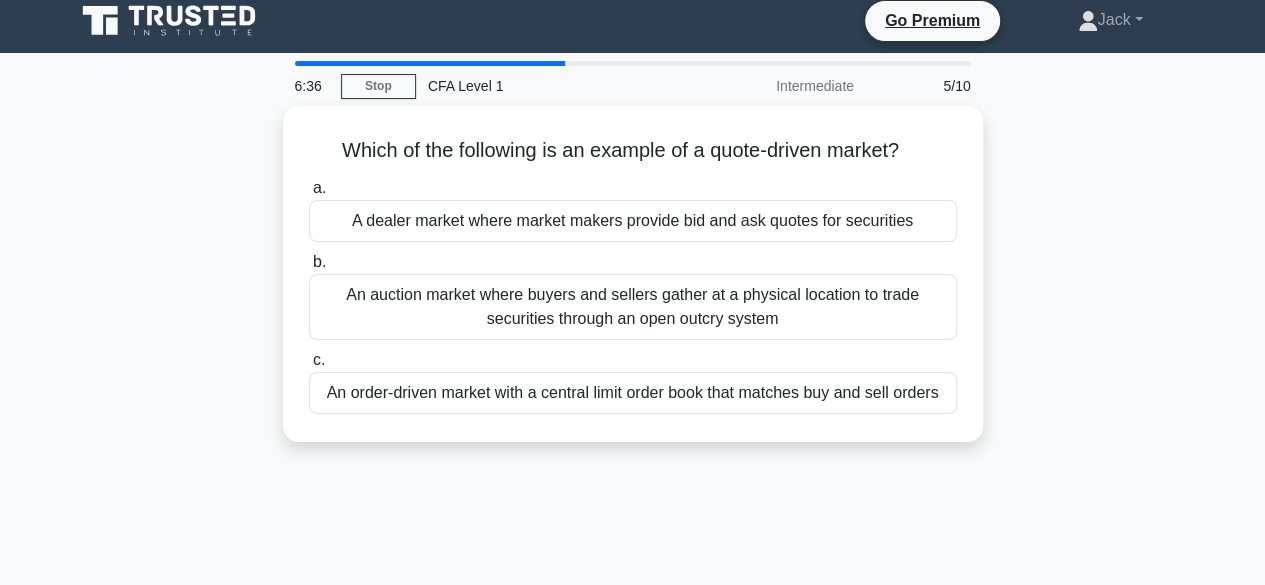 scroll, scrollTop: 0, scrollLeft: 0, axis: both 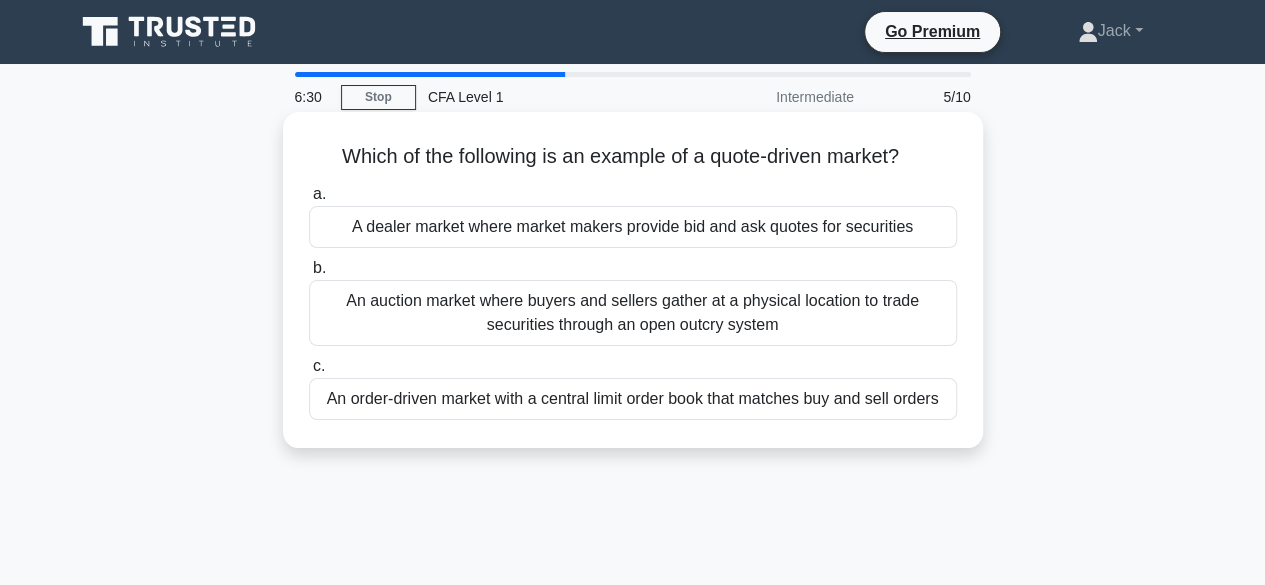 click on "A dealer market where market makers provide bid and ask quotes for securities" at bounding box center [633, 227] 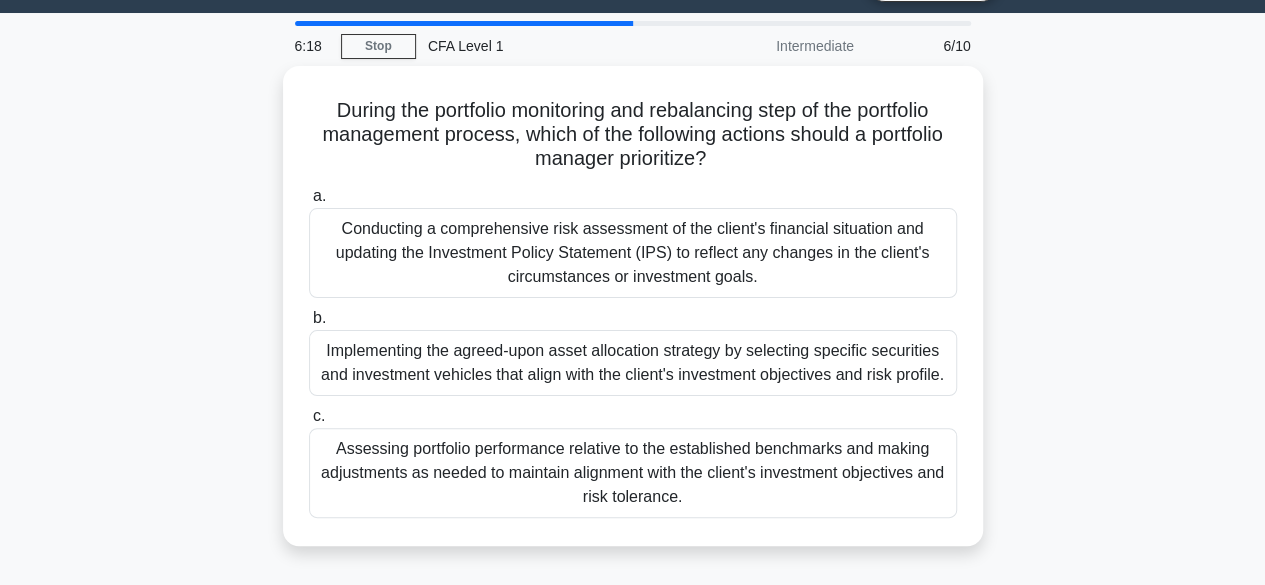 scroll, scrollTop: 52, scrollLeft: 0, axis: vertical 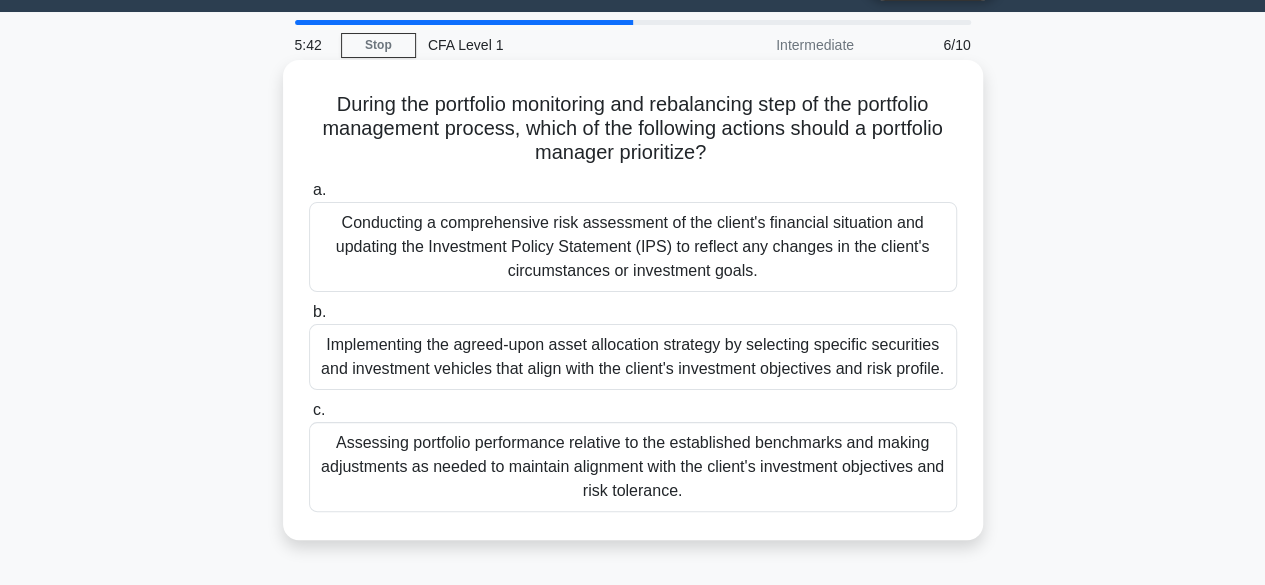click on "Assessing portfolio performance relative to the established benchmarks and making adjustments as needed to maintain alignment with the client's investment objectives and risk tolerance." at bounding box center [633, 467] 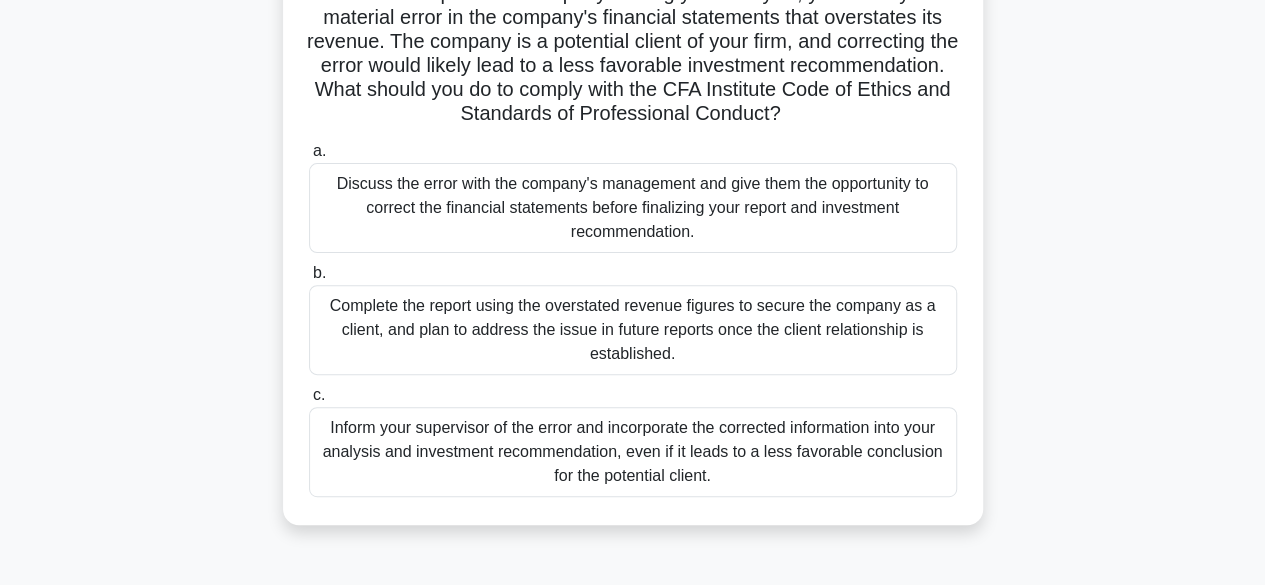 scroll, scrollTop: 191, scrollLeft: 0, axis: vertical 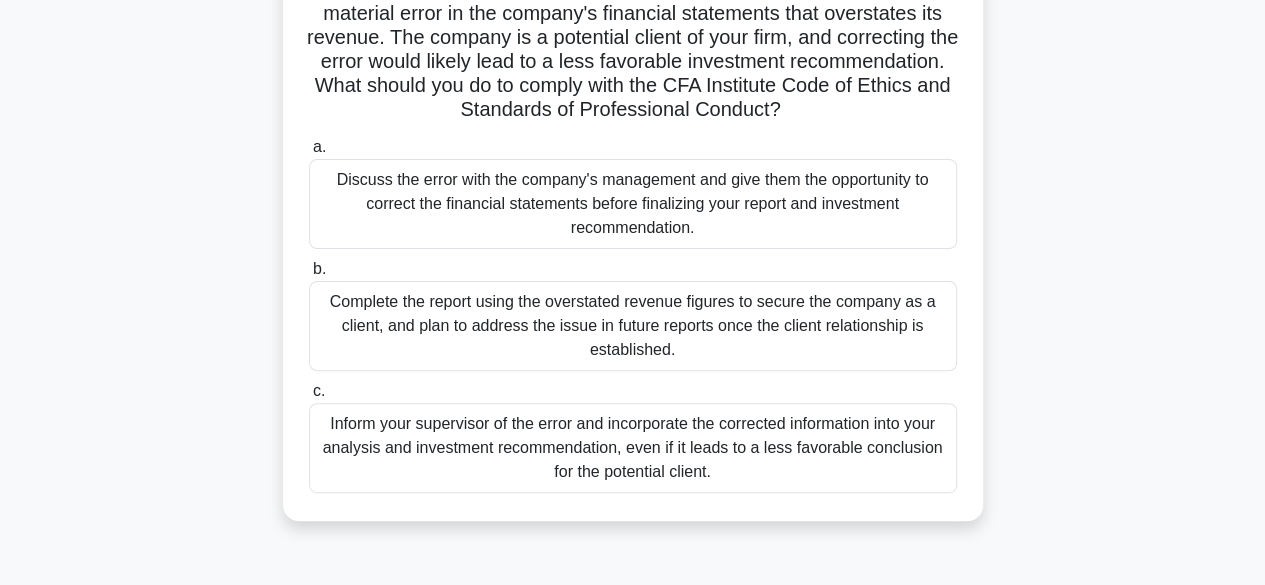 click on "Inform your supervisor of the error and incorporate the corrected information into your analysis and investment recommendation, even if it leads to a less favorable conclusion for the potential client." at bounding box center [633, 448] 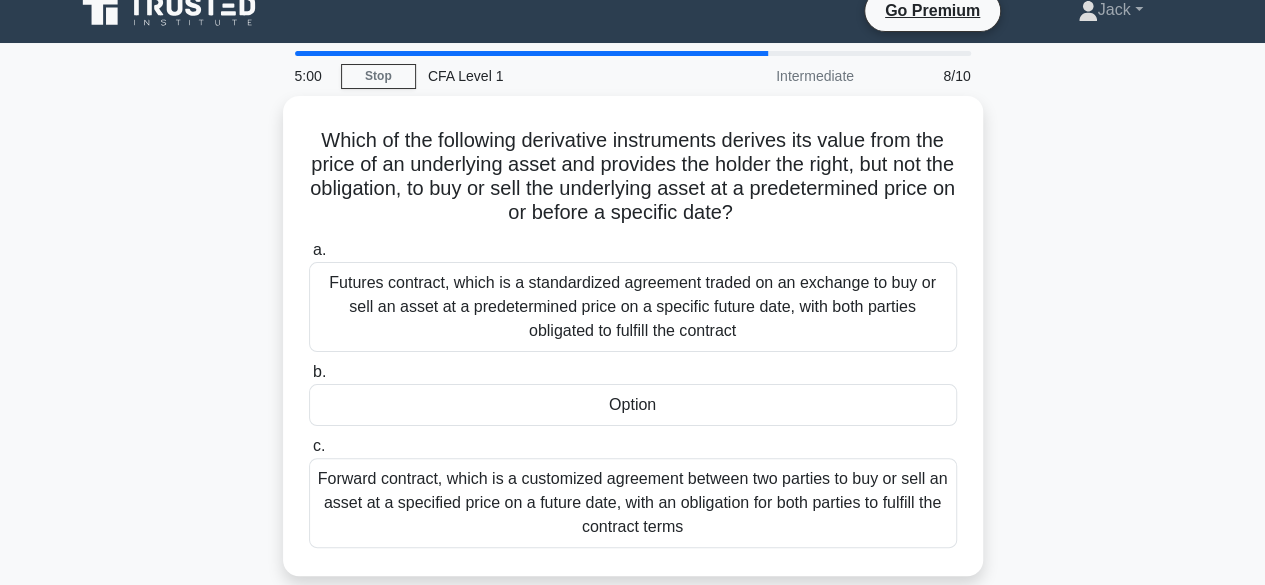 scroll, scrollTop: 24, scrollLeft: 0, axis: vertical 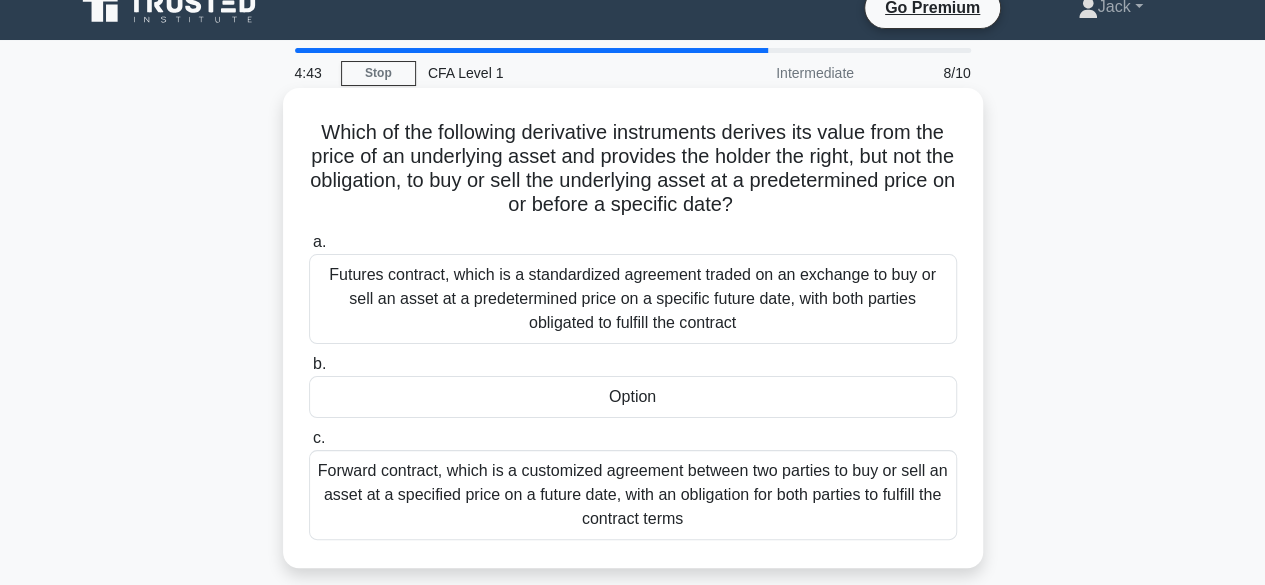 click on "Option" at bounding box center [633, 397] 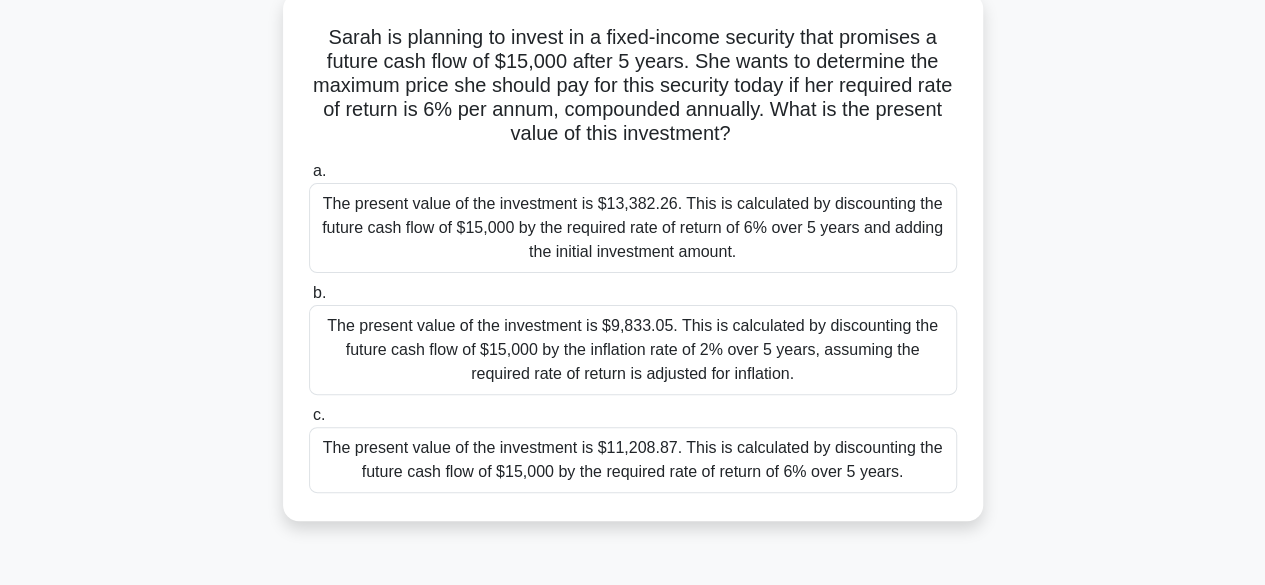 scroll, scrollTop: 91, scrollLeft: 0, axis: vertical 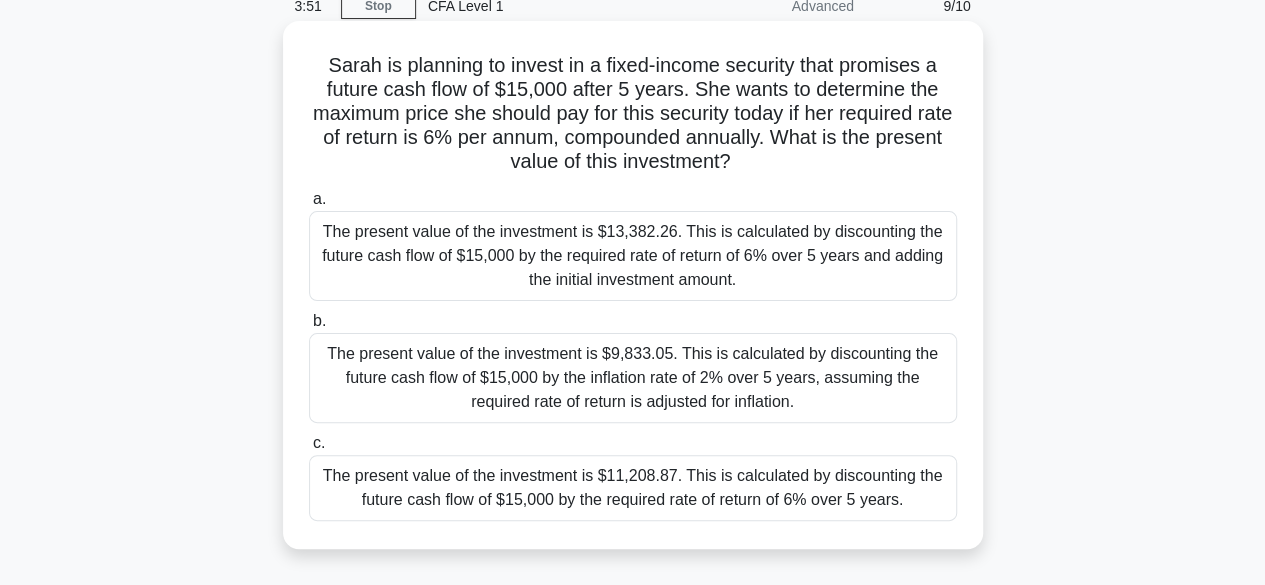 click on "The present value of the investment is $11,208.87. This is calculated by discounting the future cash flow of $15,000 by the required rate of return of 6% over 5 years." at bounding box center [633, 488] 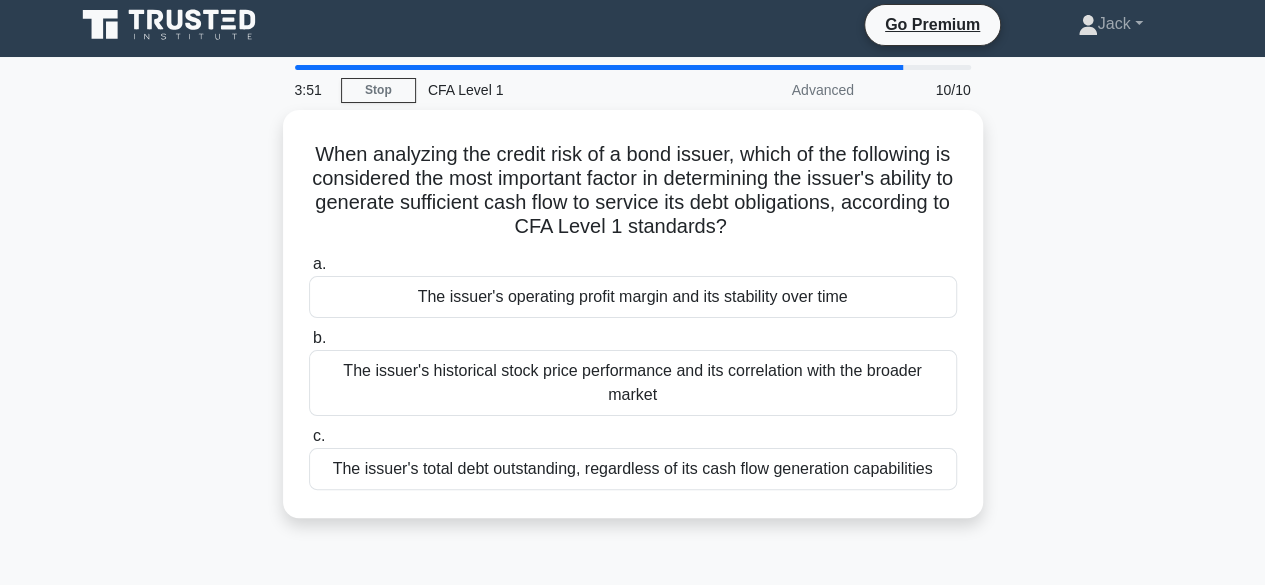 scroll, scrollTop: 0, scrollLeft: 0, axis: both 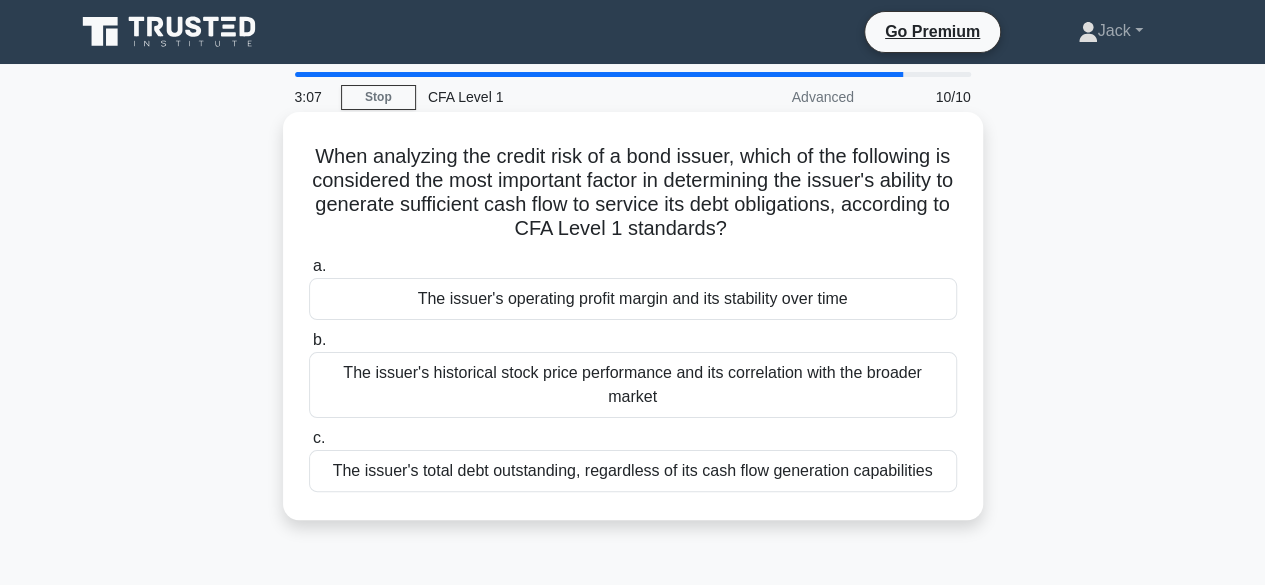 click on "The issuer's operating profit margin and its stability over time" at bounding box center [633, 299] 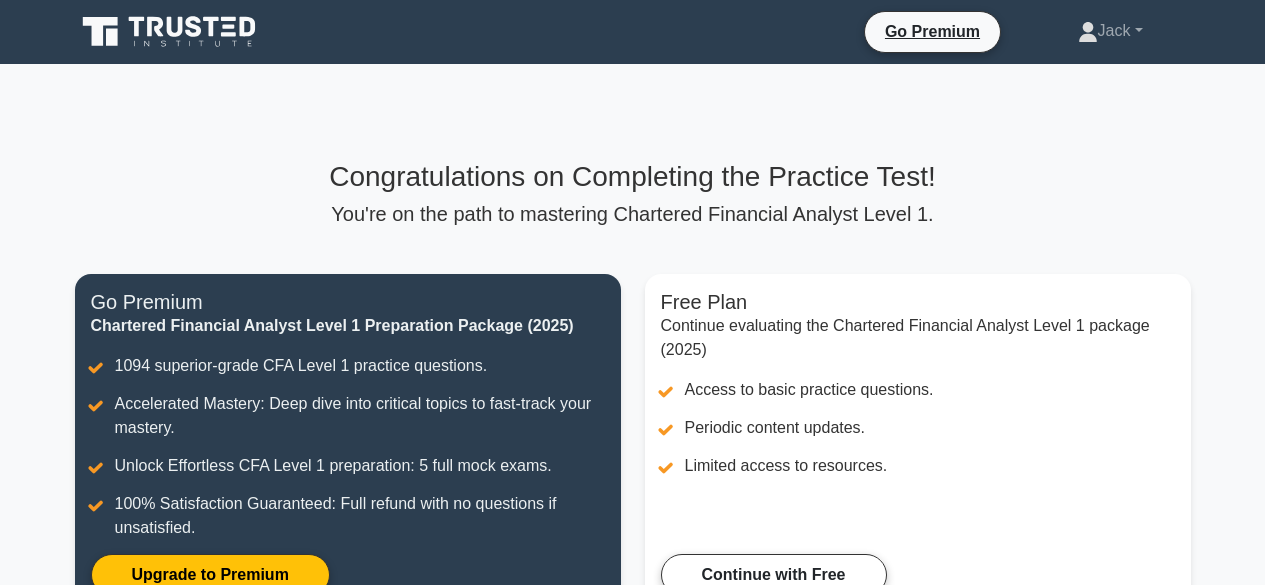 scroll, scrollTop: 0, scrollLeft: 0, axis: both 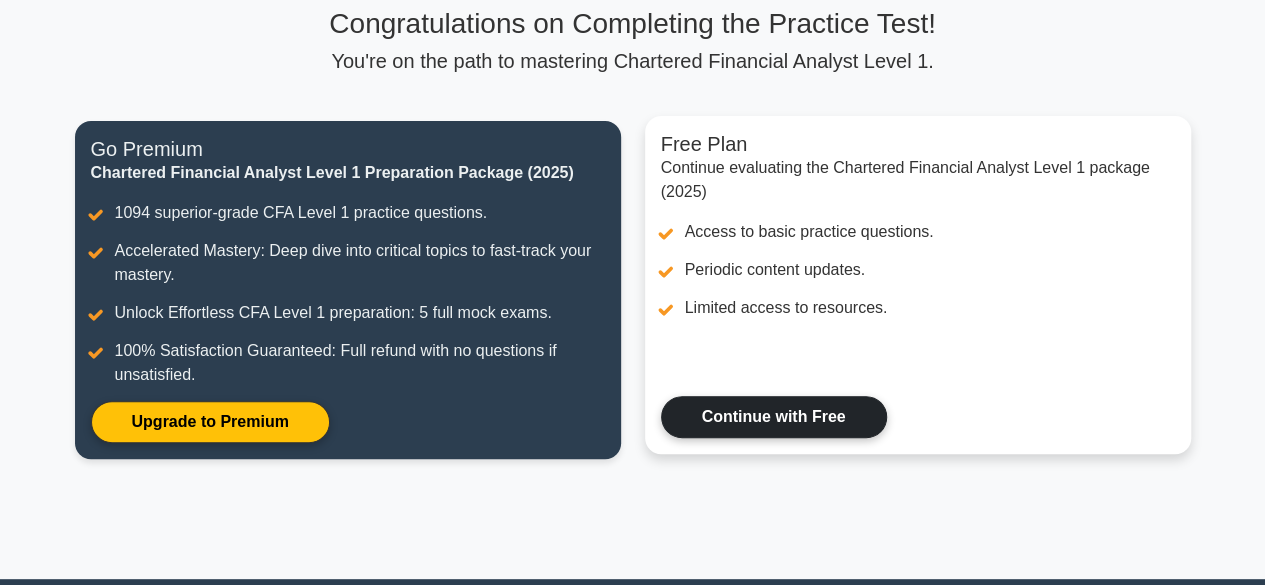 click on "Continue with Free" at bounding box center (774, 417) 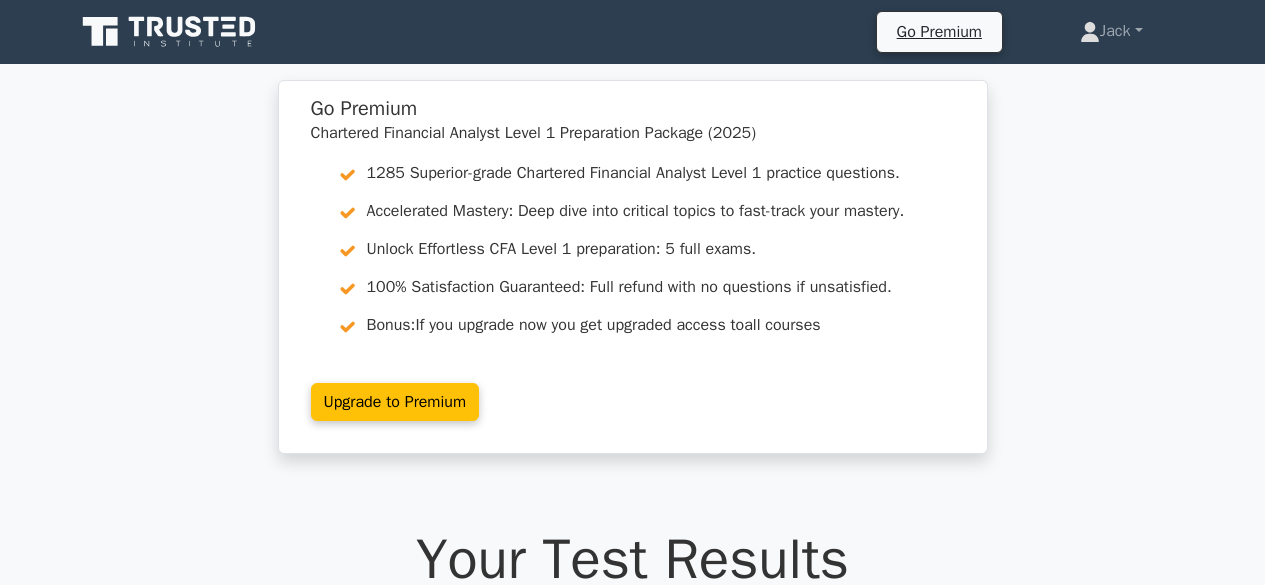 scroll, scrollTop: 0, scrollLeft: 0, axis: both 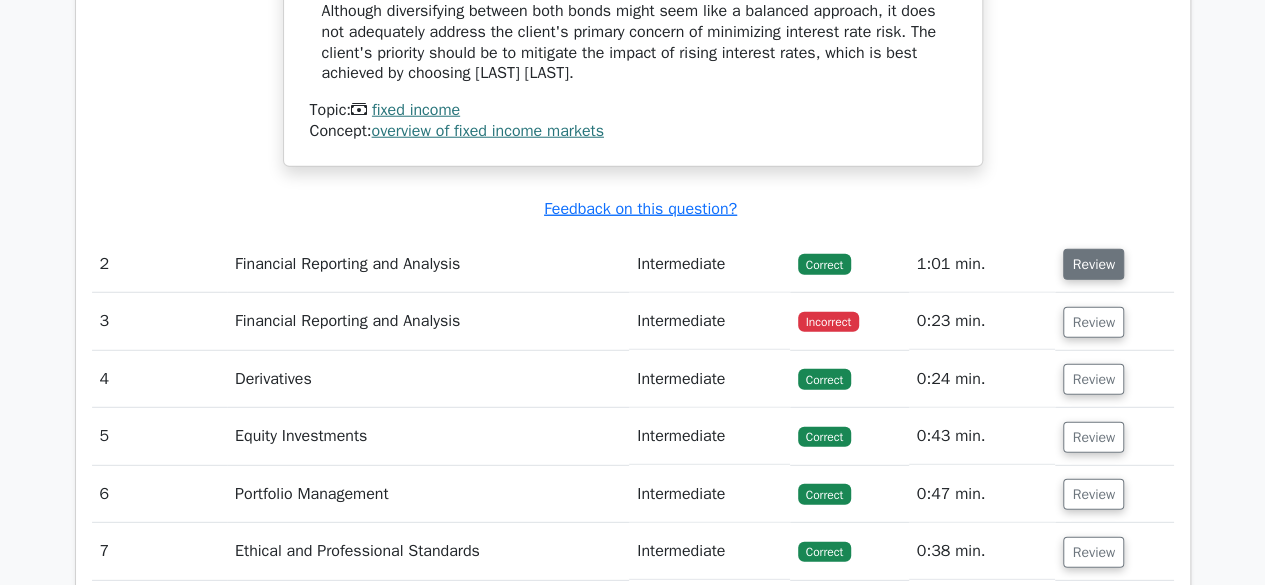 click on "Review" at bounding box center [1093, 264] 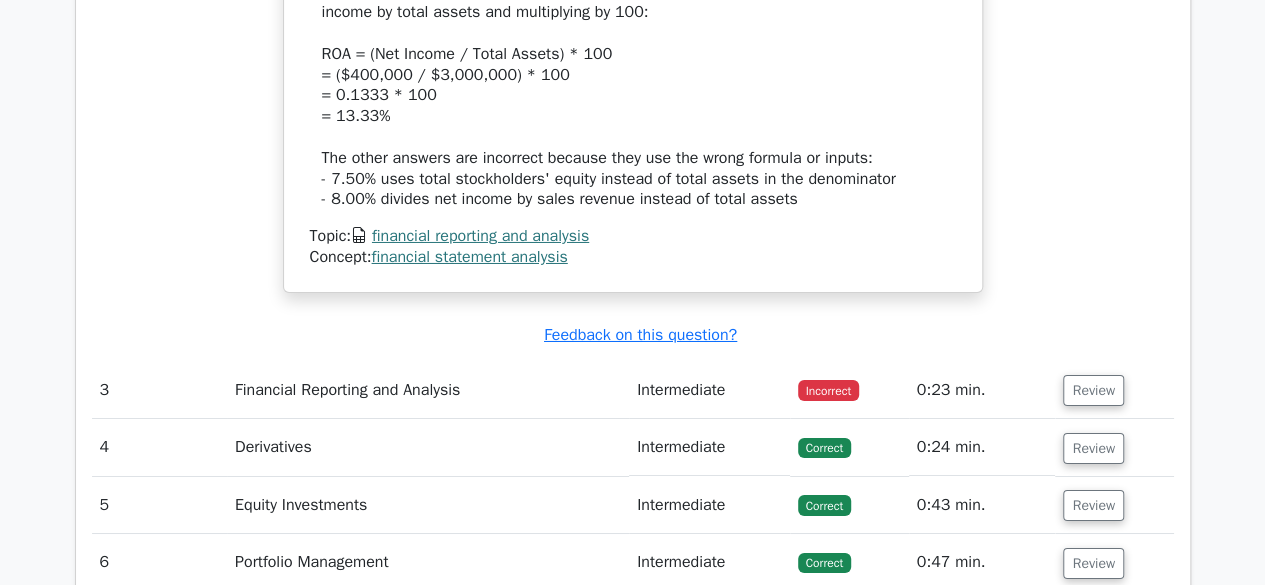 scroll, scrollTop: 3392, scrollLeft: 0, axis: vertical 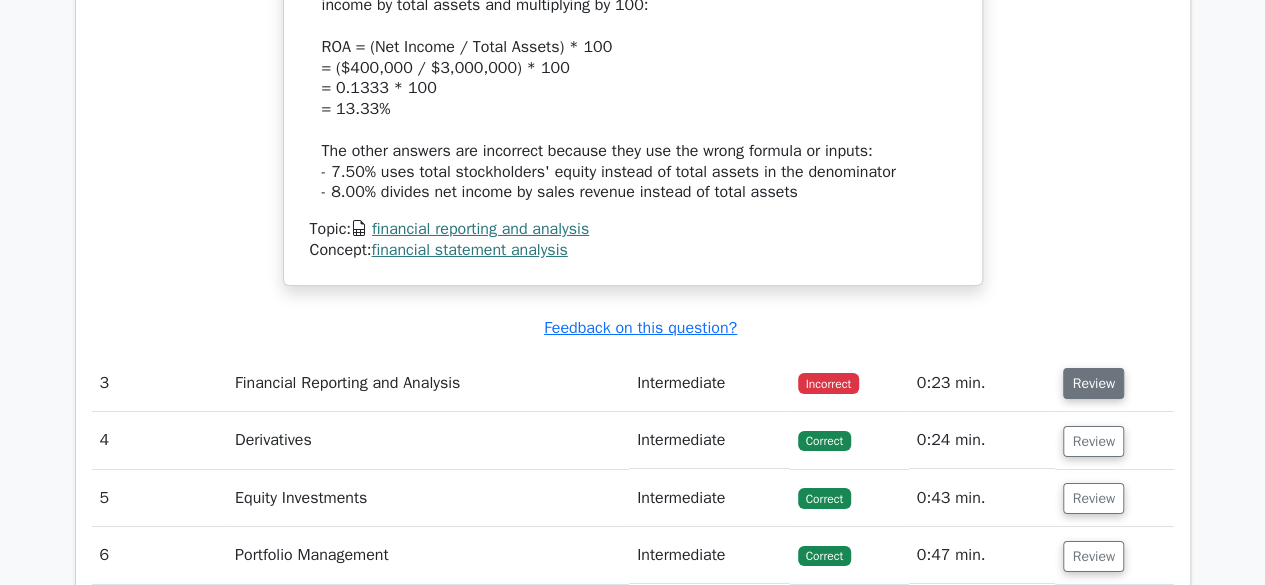 click on "Review" at bounding box center [1093, 383] 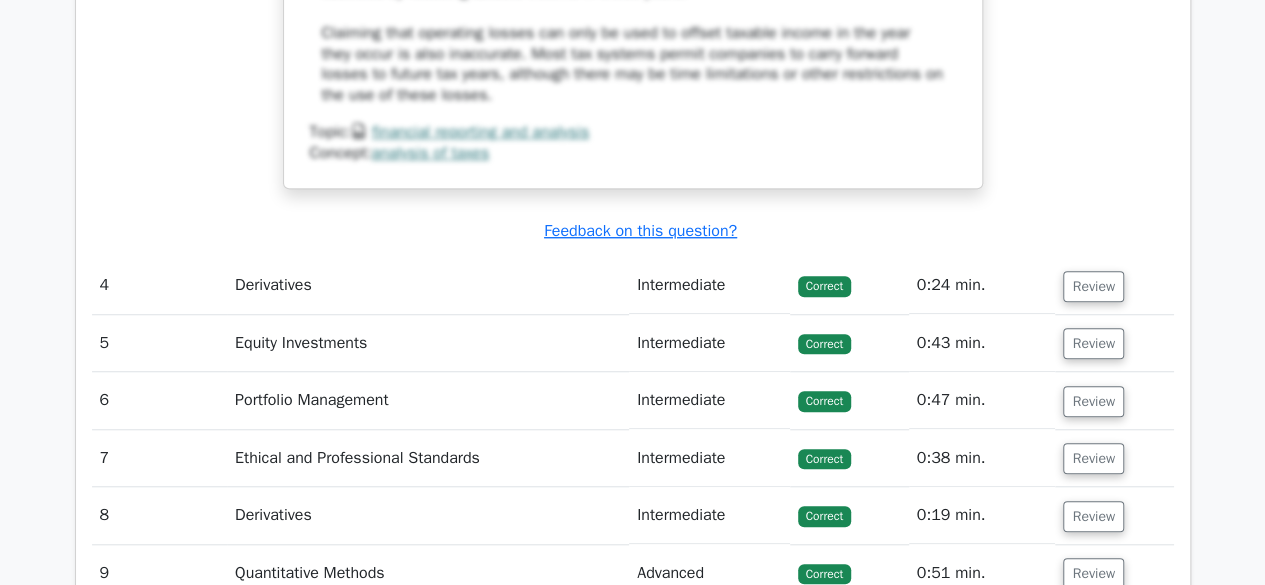 scroll, scrollTop: 4418, scrollLeft: 0, axis: vertical 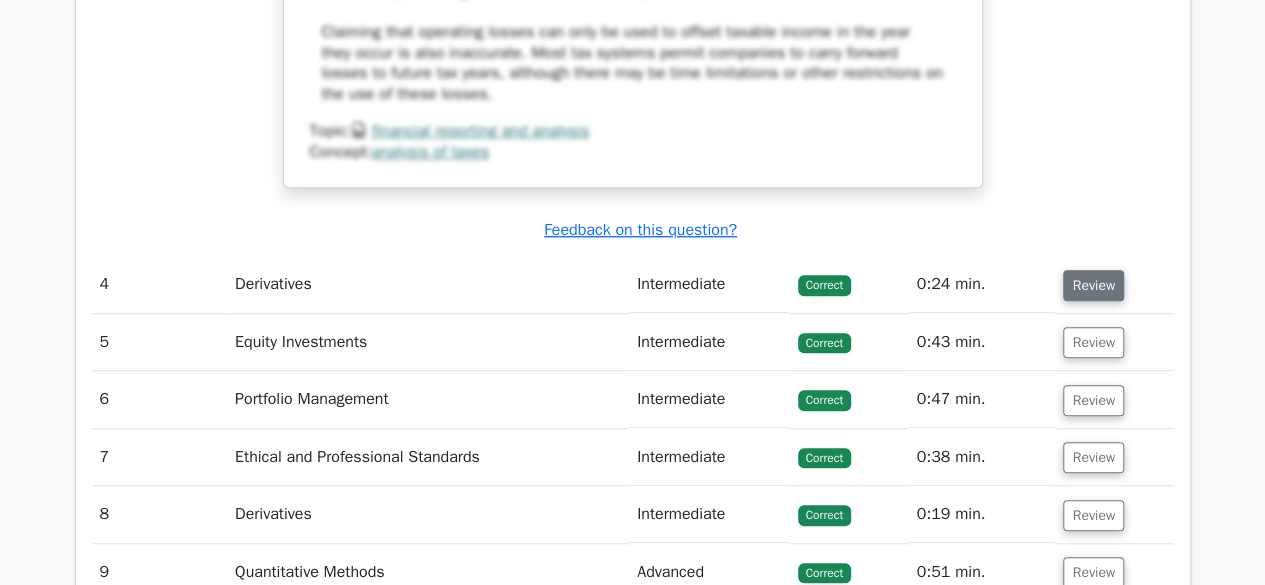 click on "Review" at bounding box center [1093, 285] 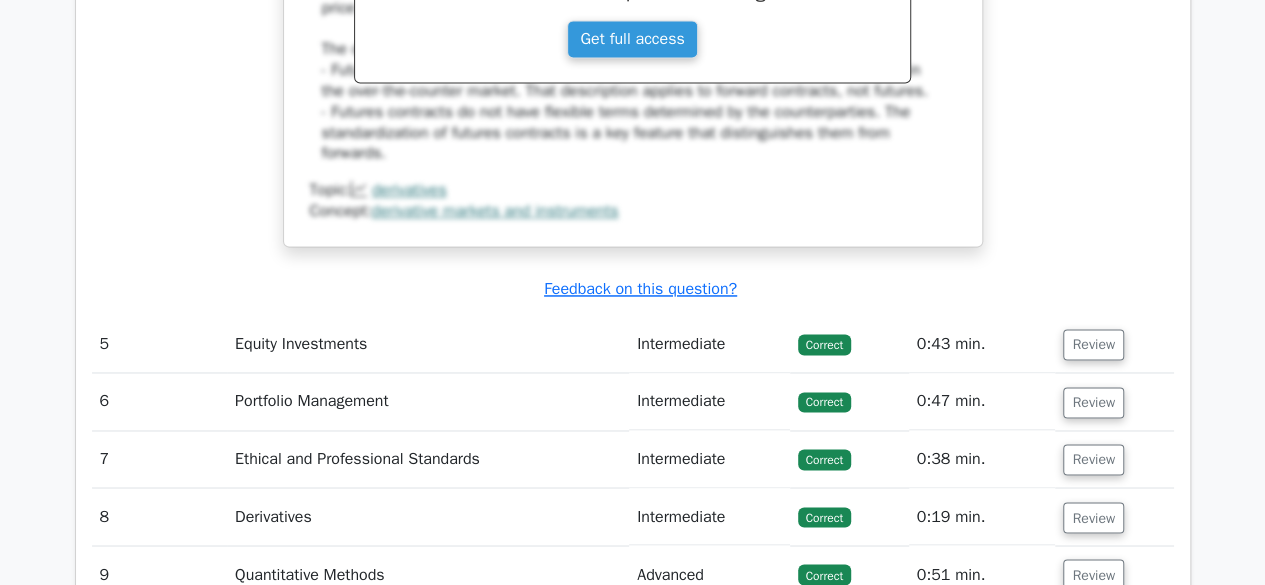 scroll, scrollTop: 5222, scrollLeft: 0, axis: vertical 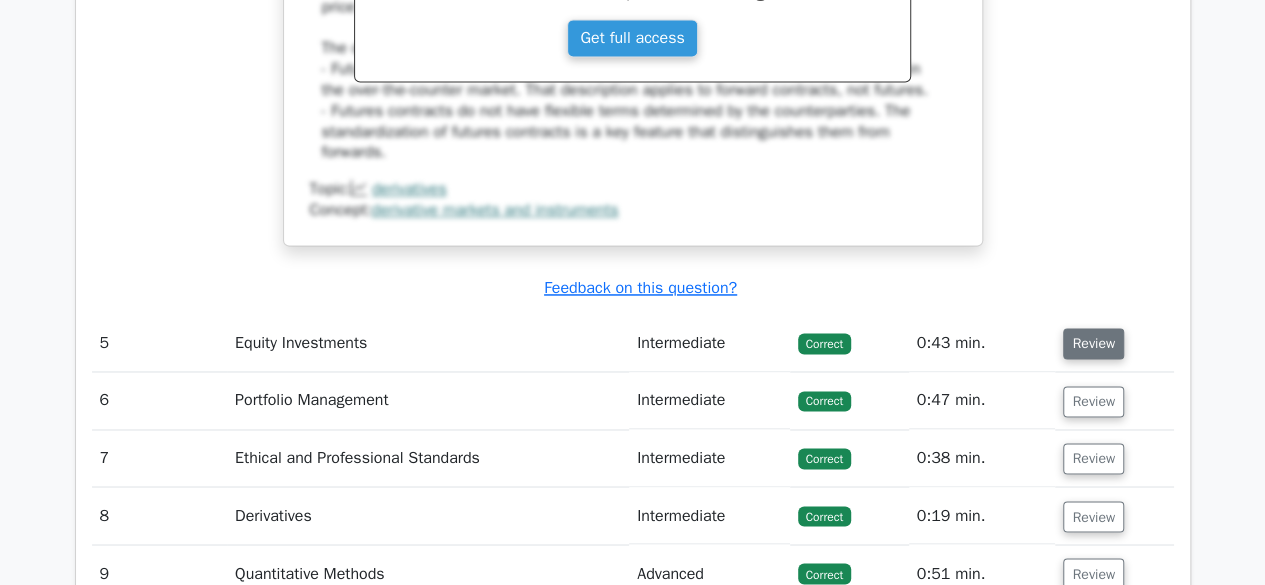 click on "Review" at bounding box center [1093, 343] 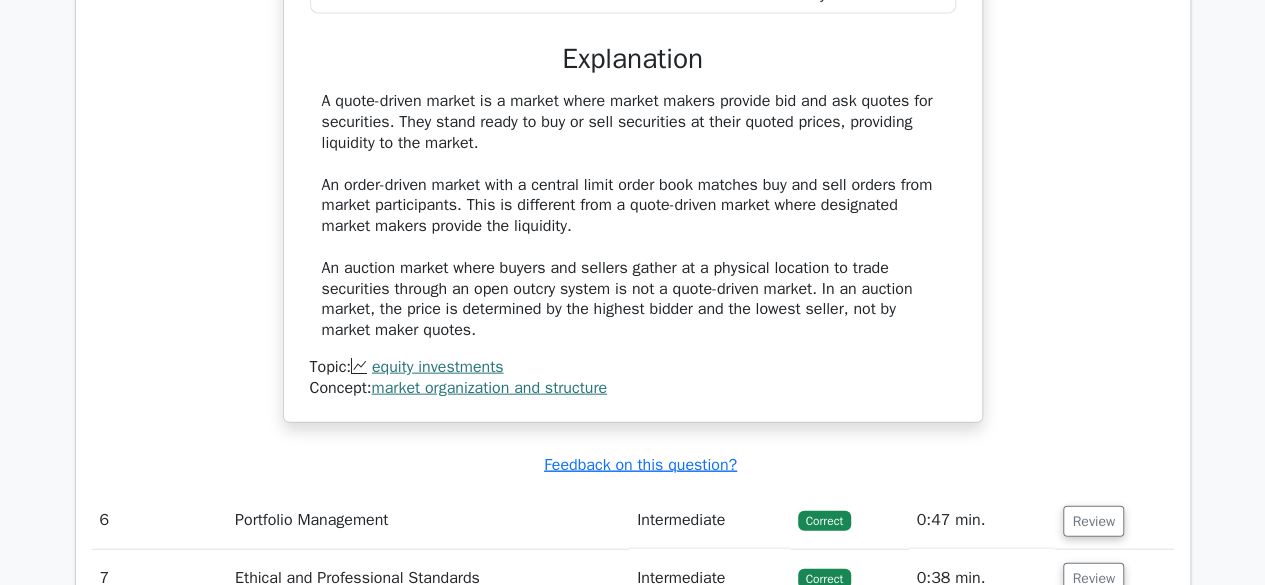 scroll, scrollTop: 6000, scrollLeft: 0, axis: vertical 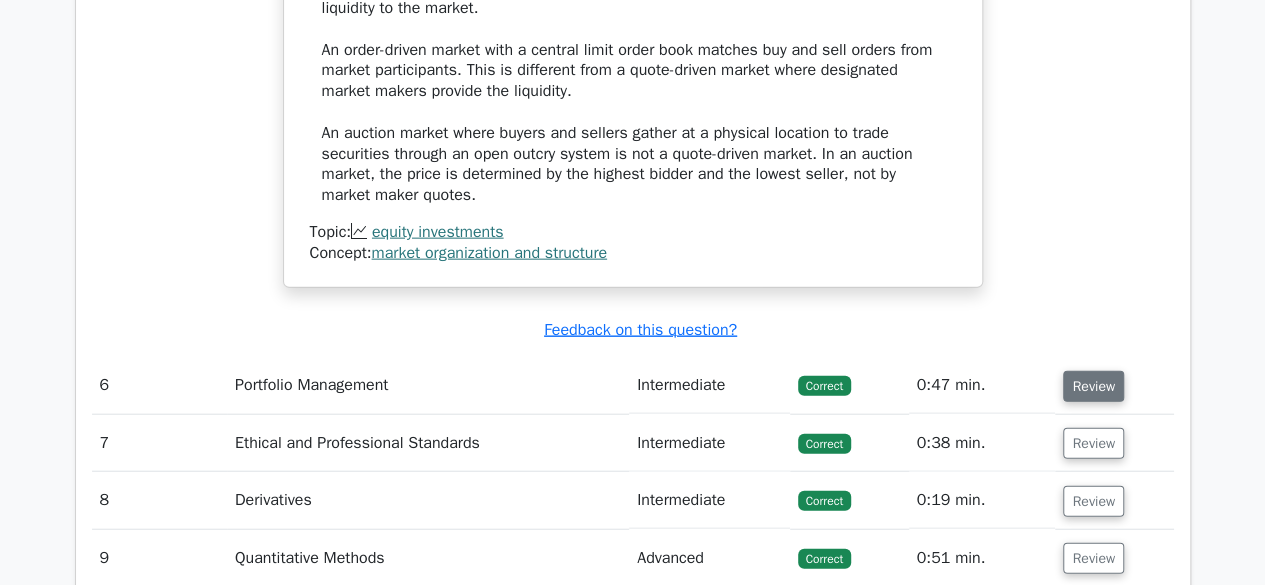 click on "Review" at bounding box center (1093, 386) 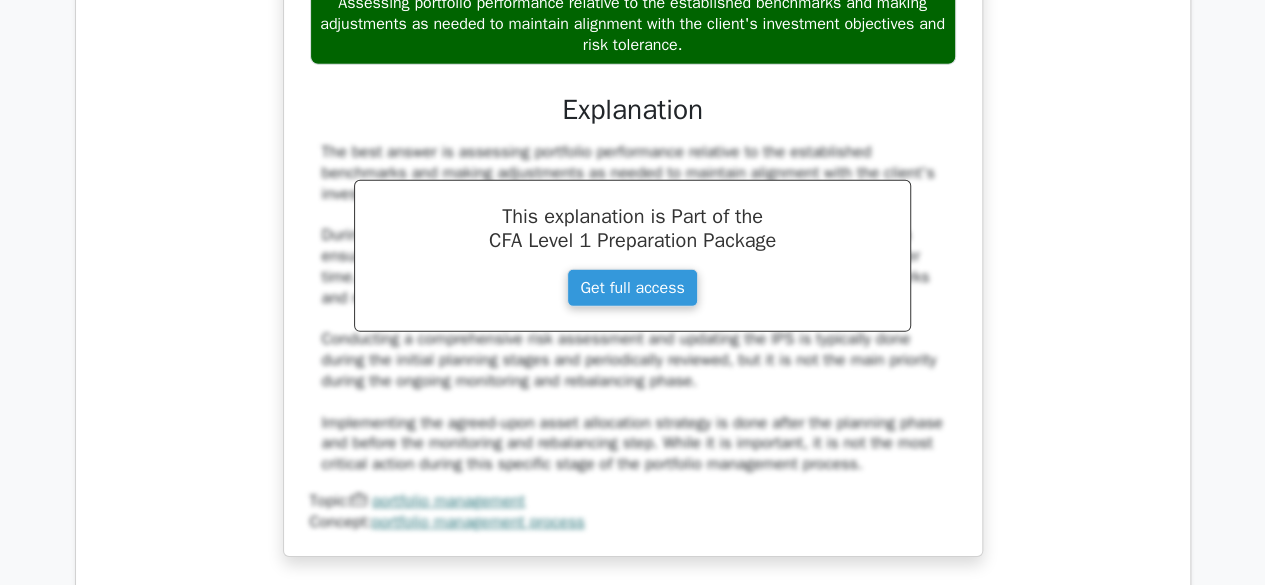 scroll, scrollTop: 7025, scrollLeft: 0, axis: vertical 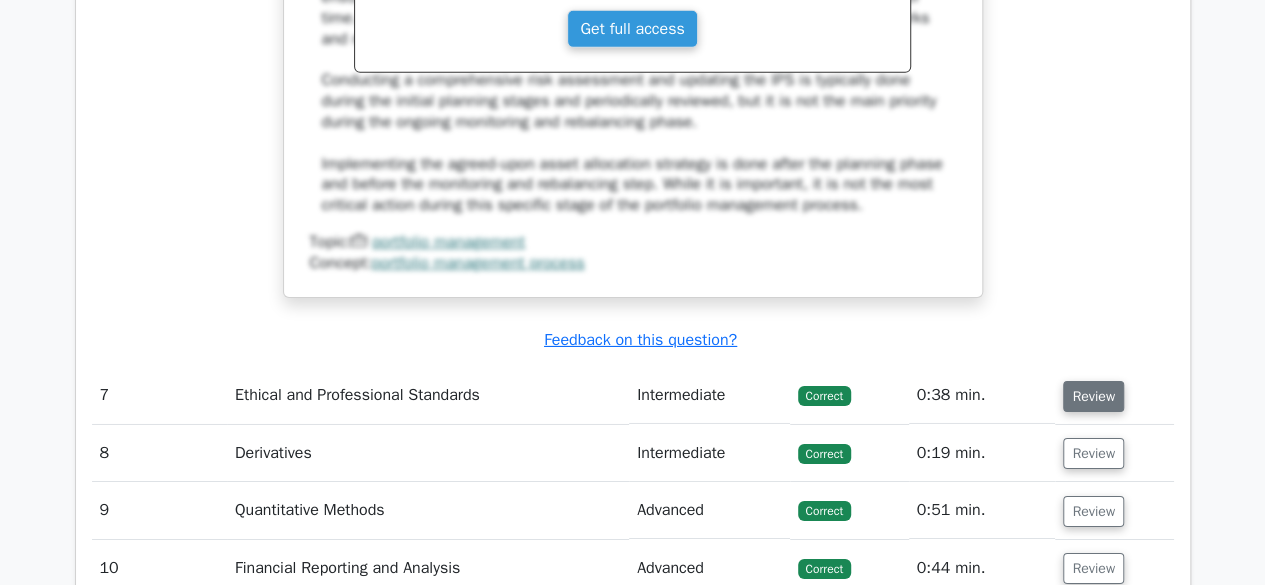click on "Review" at bounding box center [1093, 396] 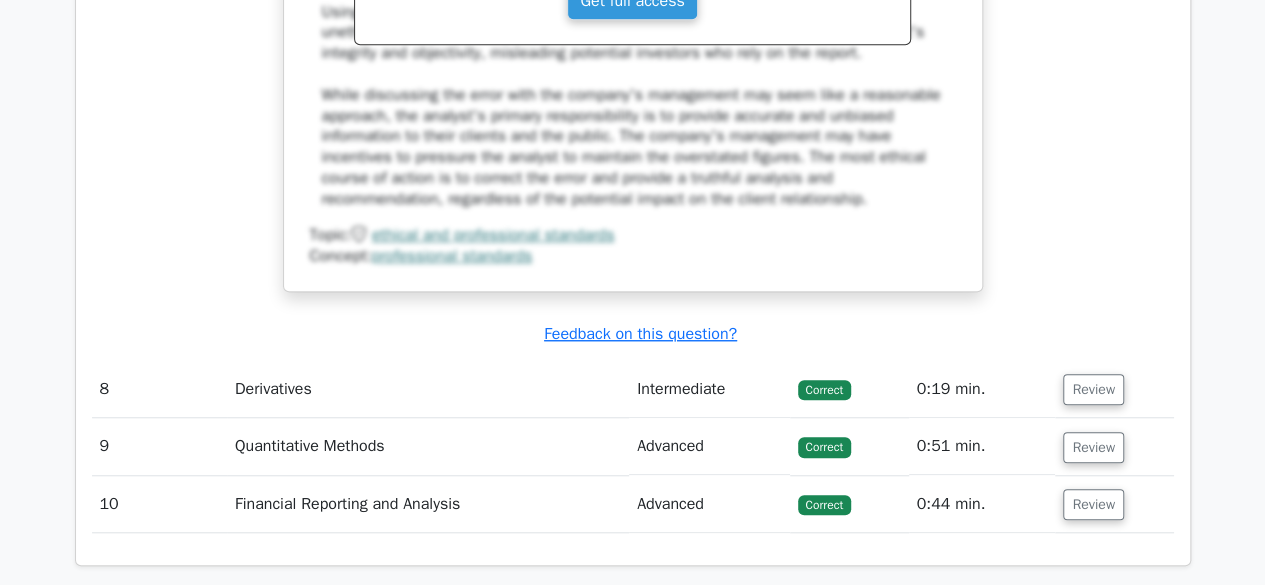 scroll, scrollTop: 8209, scrollLeft: 0, axis: vertical 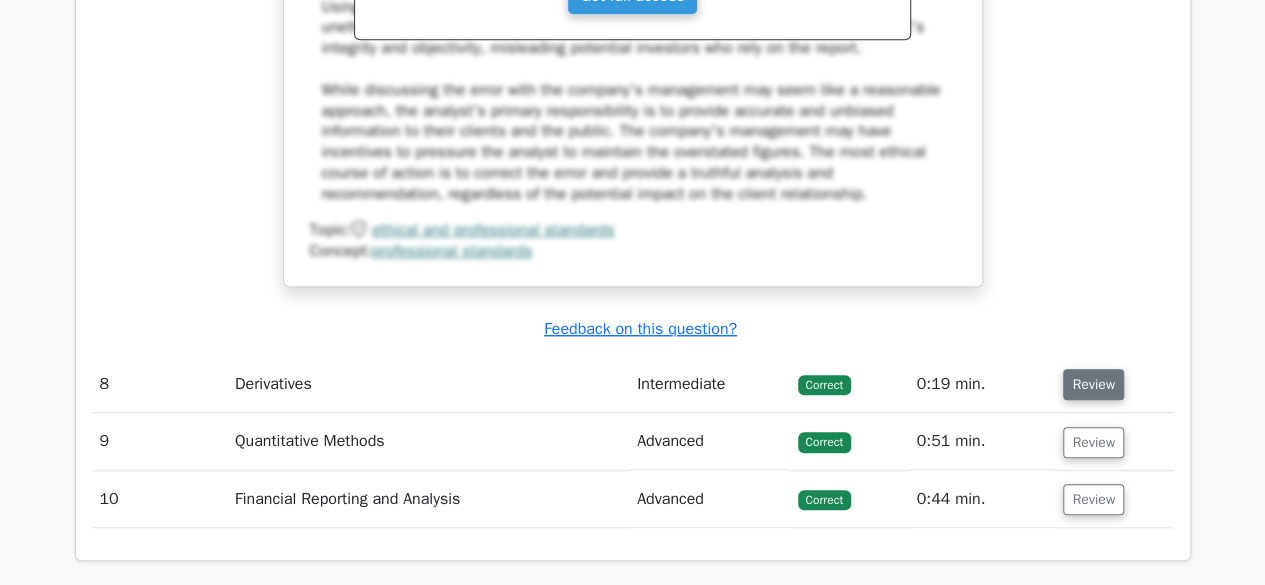 click on "Review" at bounding box center (1093, 384) 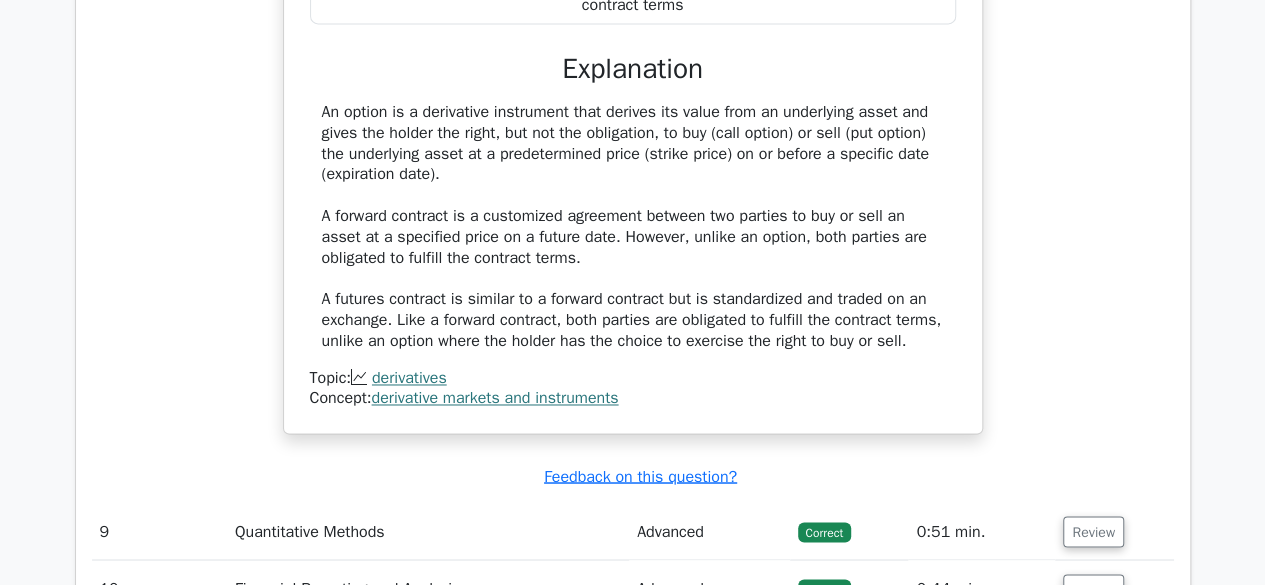 scroll, scrollTop: 9122, scrollLeft: 0, axis: vertical 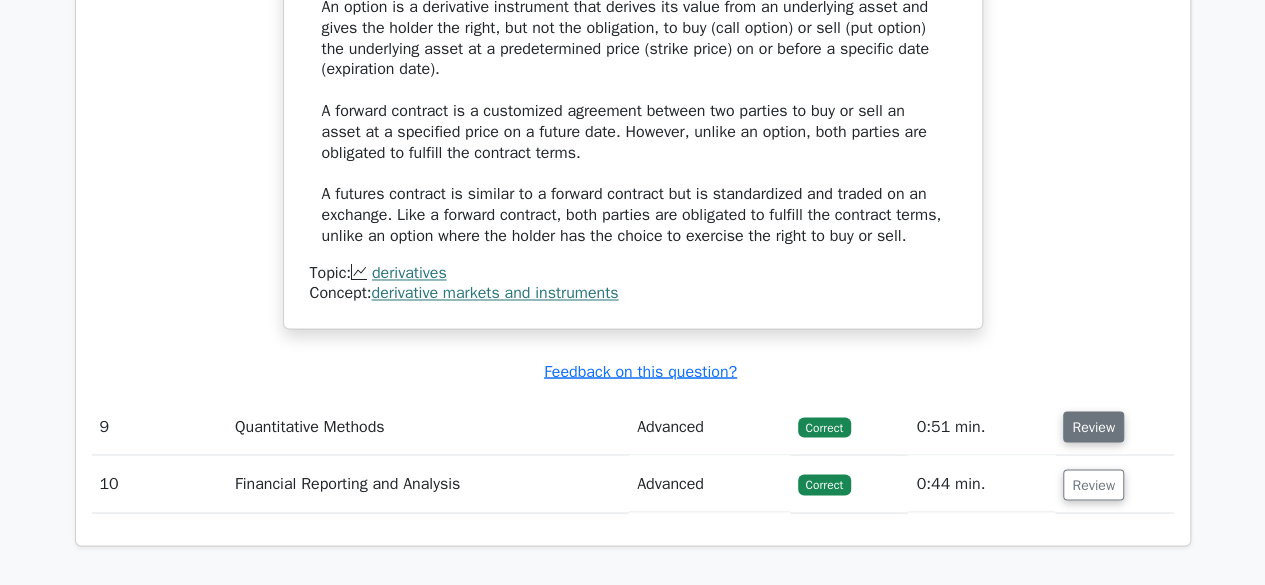 click on "Review" at bounding box center [1093, 426] 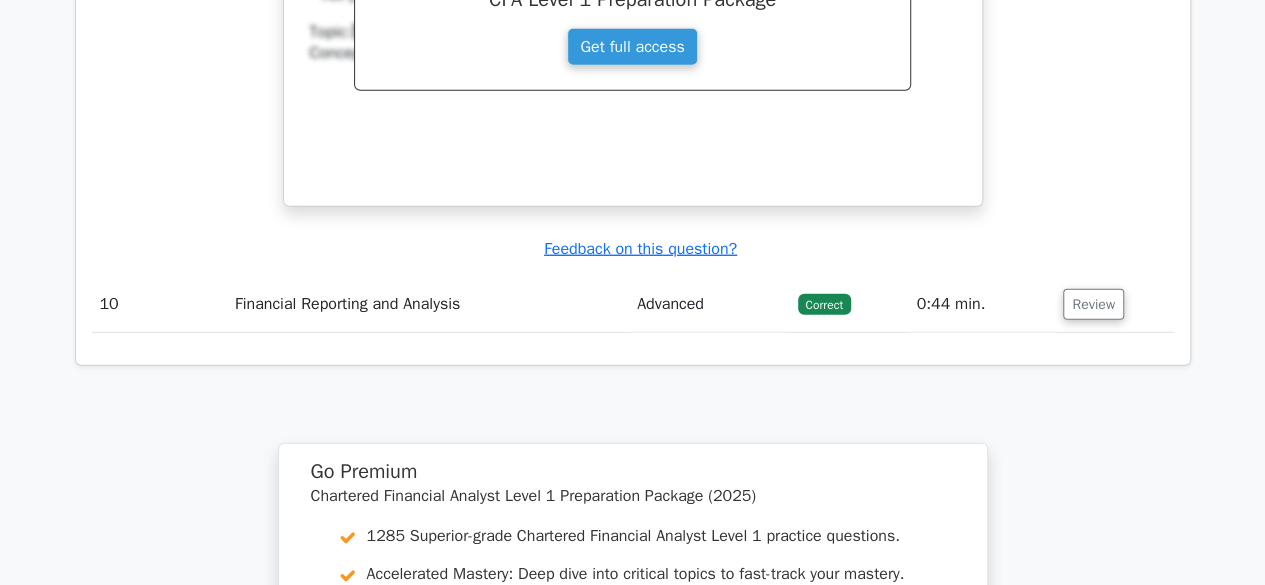 scroll, scrollTop: 10218, scrollLeft: 0, axis: vertical 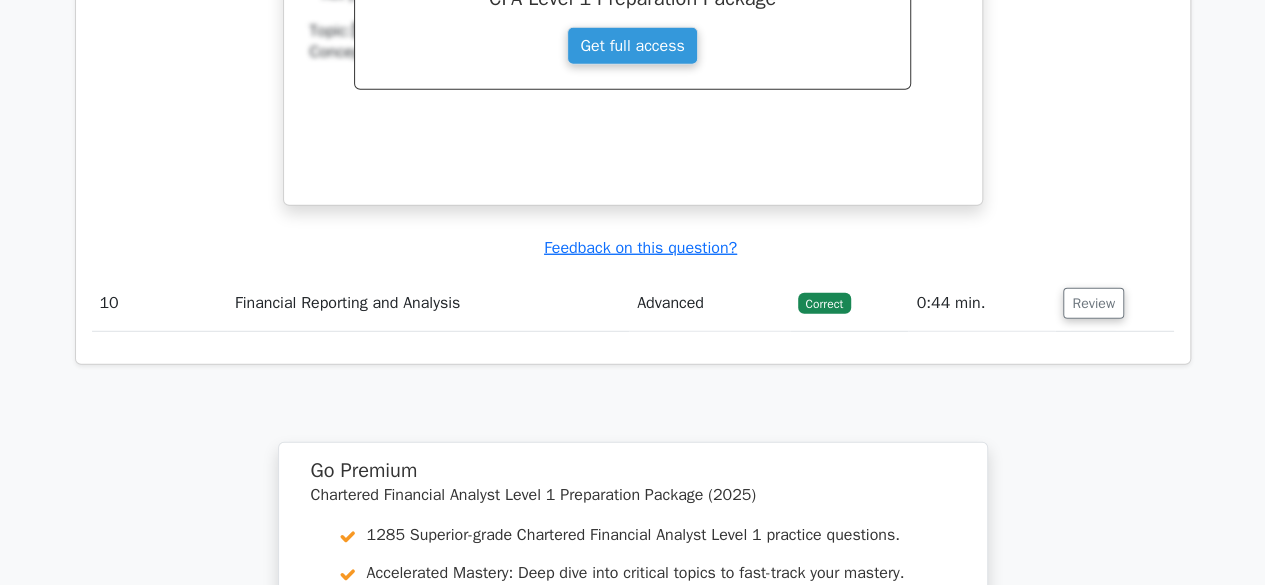 click on "Review" at bounding box center [1114, 303] 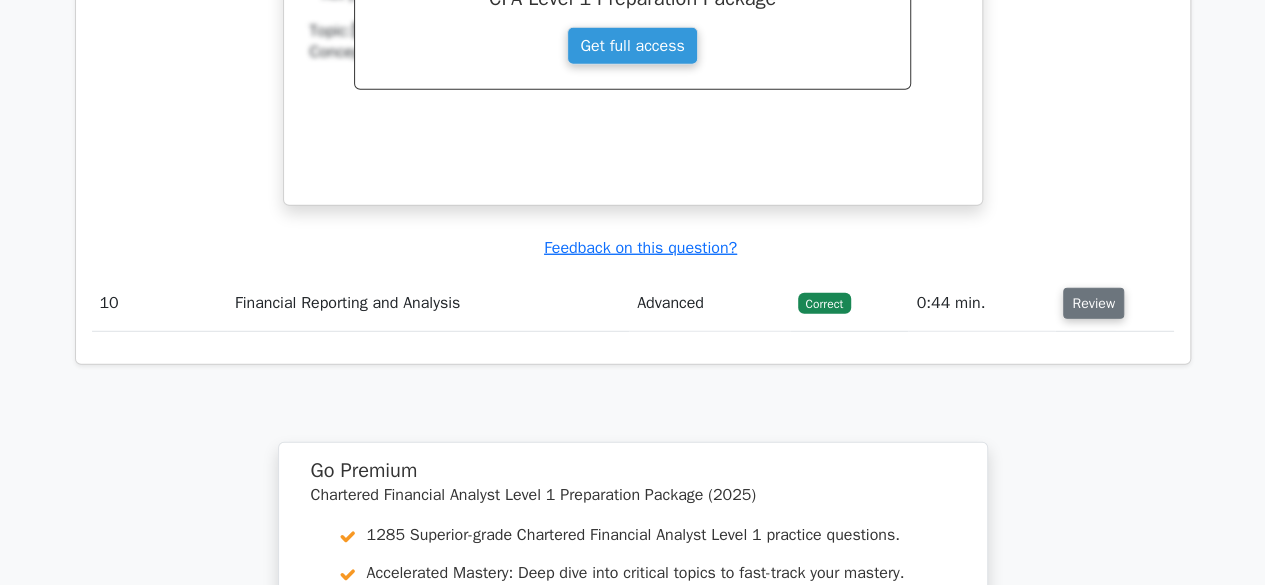 click on "Review" at bounding box center (1093, 303) 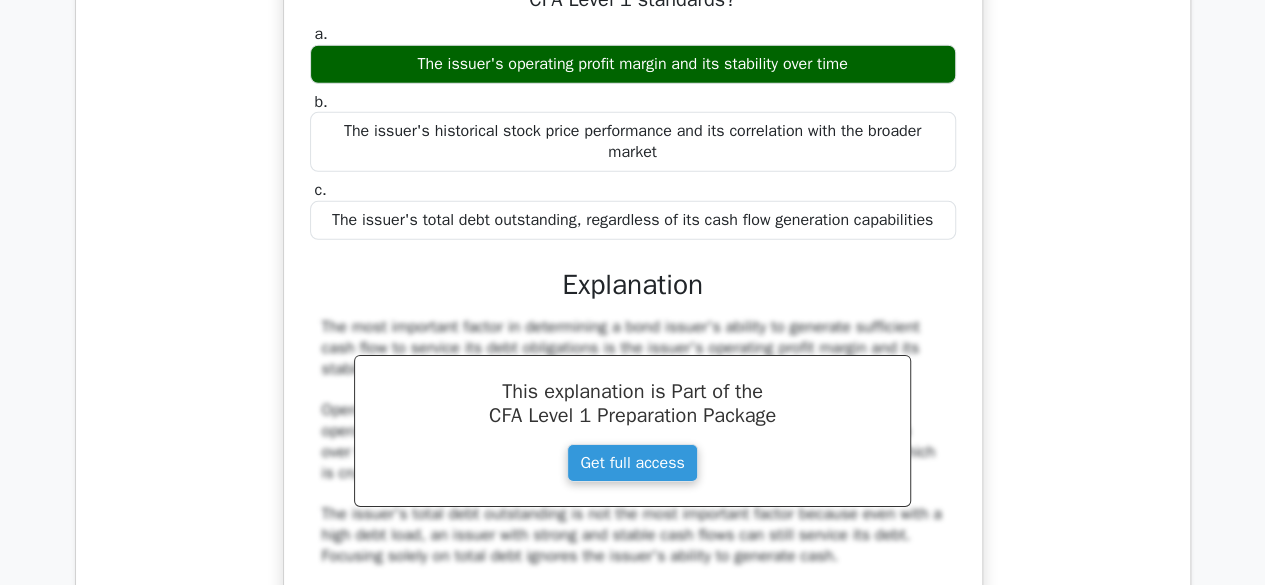 scroll, scrollTop: 10634, scrollLeft: 0, axis: vertical 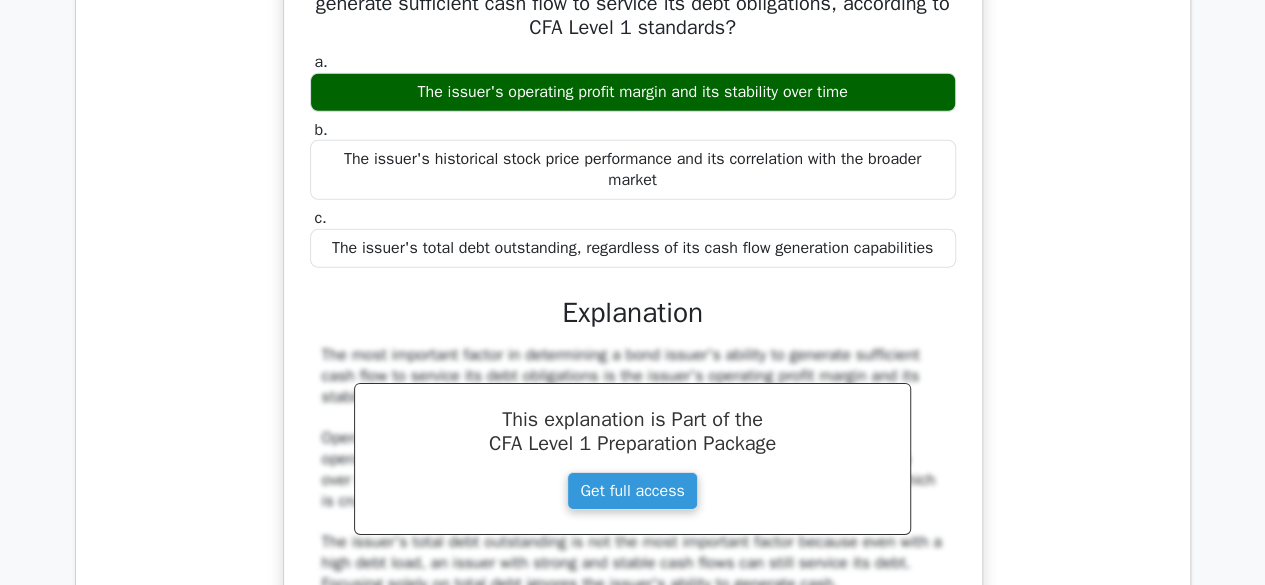click on "The issuer's total debt outstanding, regardless of its cash flow generation capabilities" at bounding box center [633, 248] 